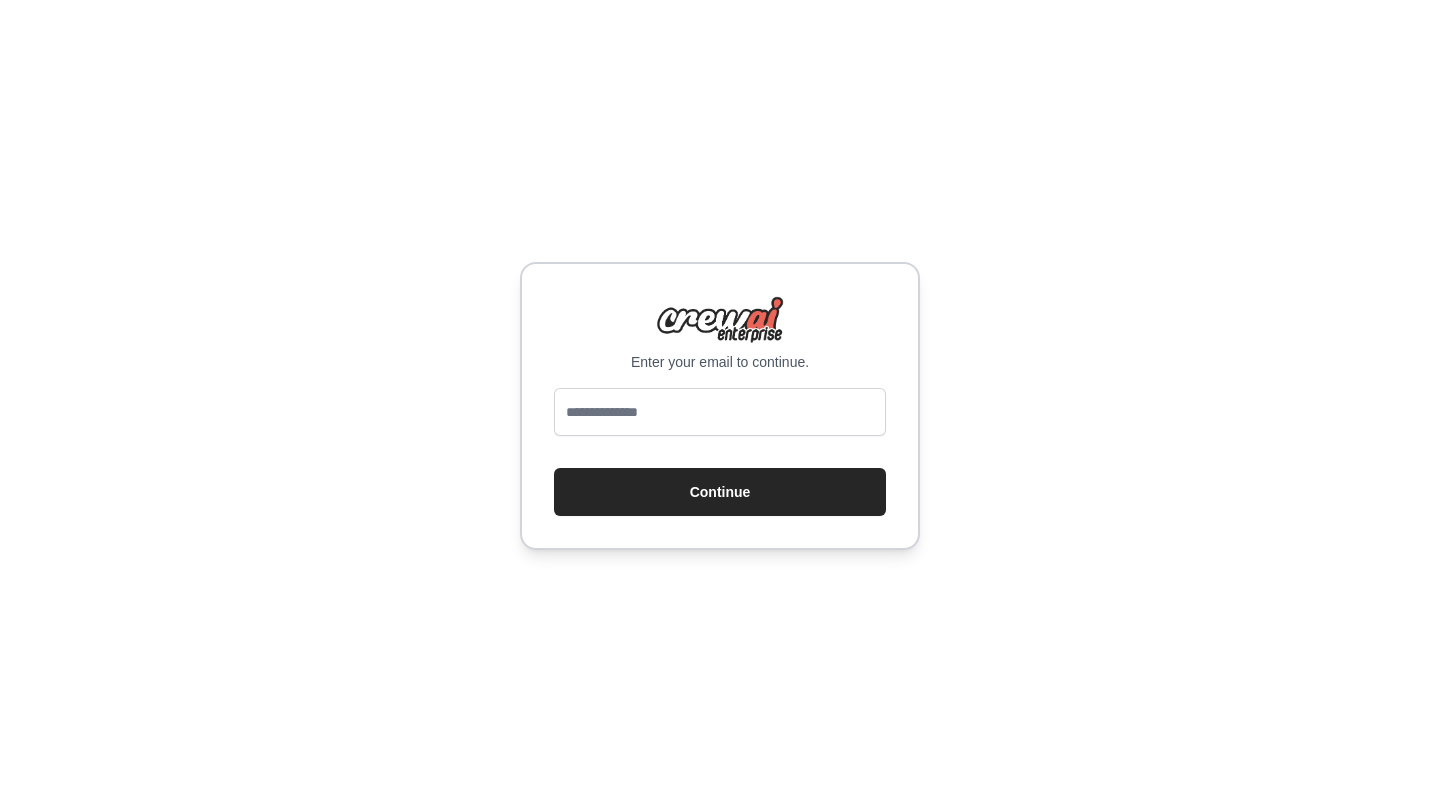 scroll, scrollTop: 0, scrollLeft: 0, axis: both 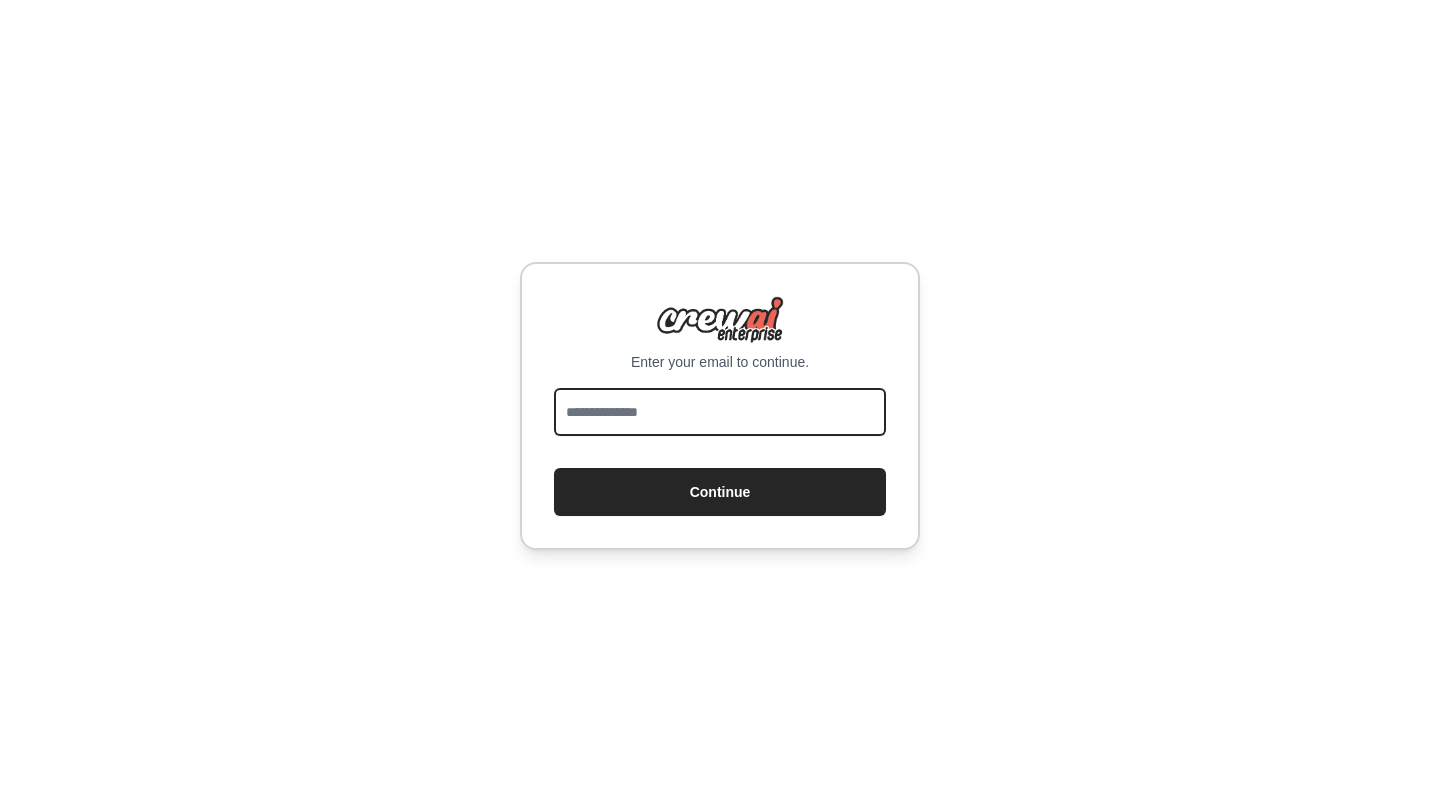 click at bounding box center (720, 412) 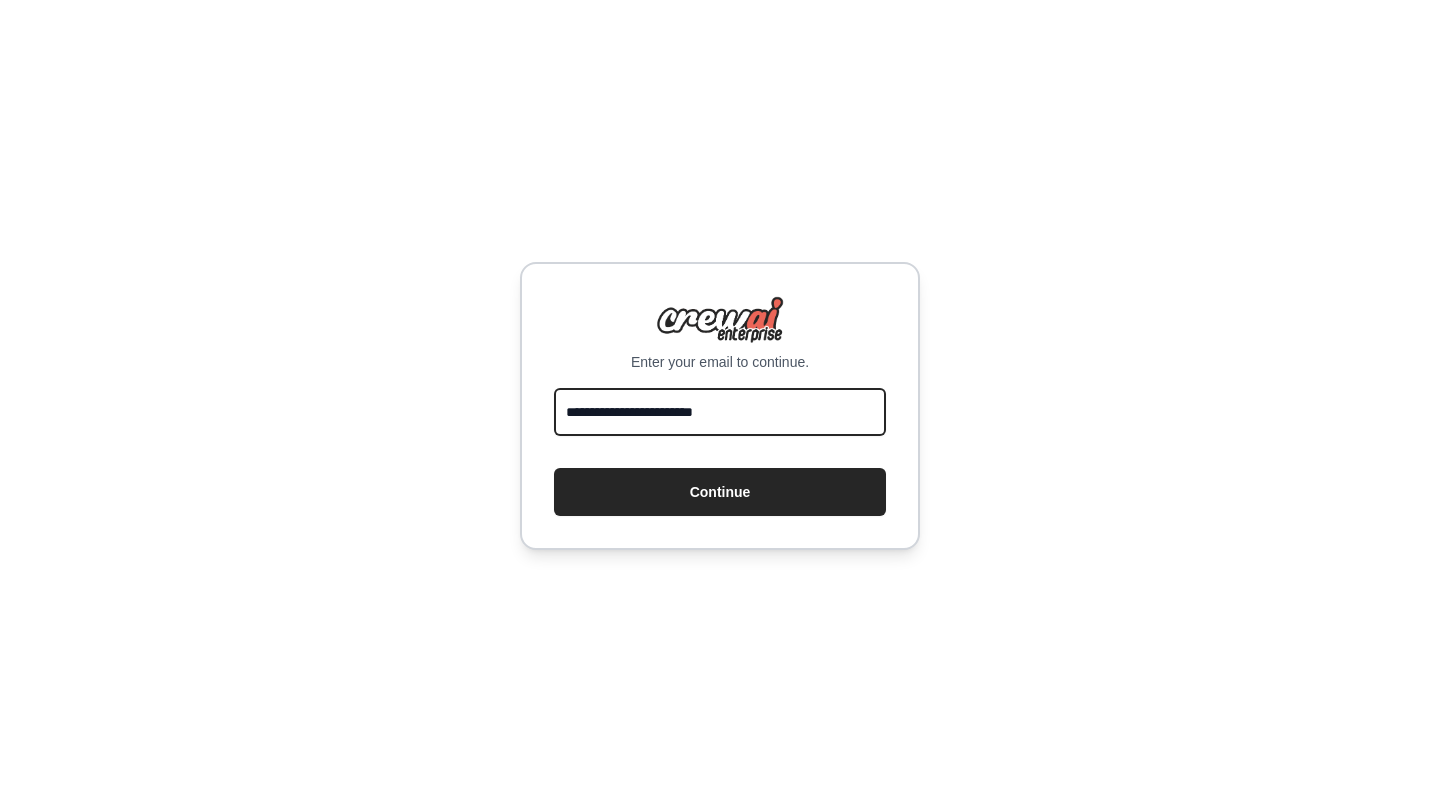 drag, startPoint x: 681, startPoint y: 415, endPoint x: 843, endPoint y: 446, distance: 164.93938 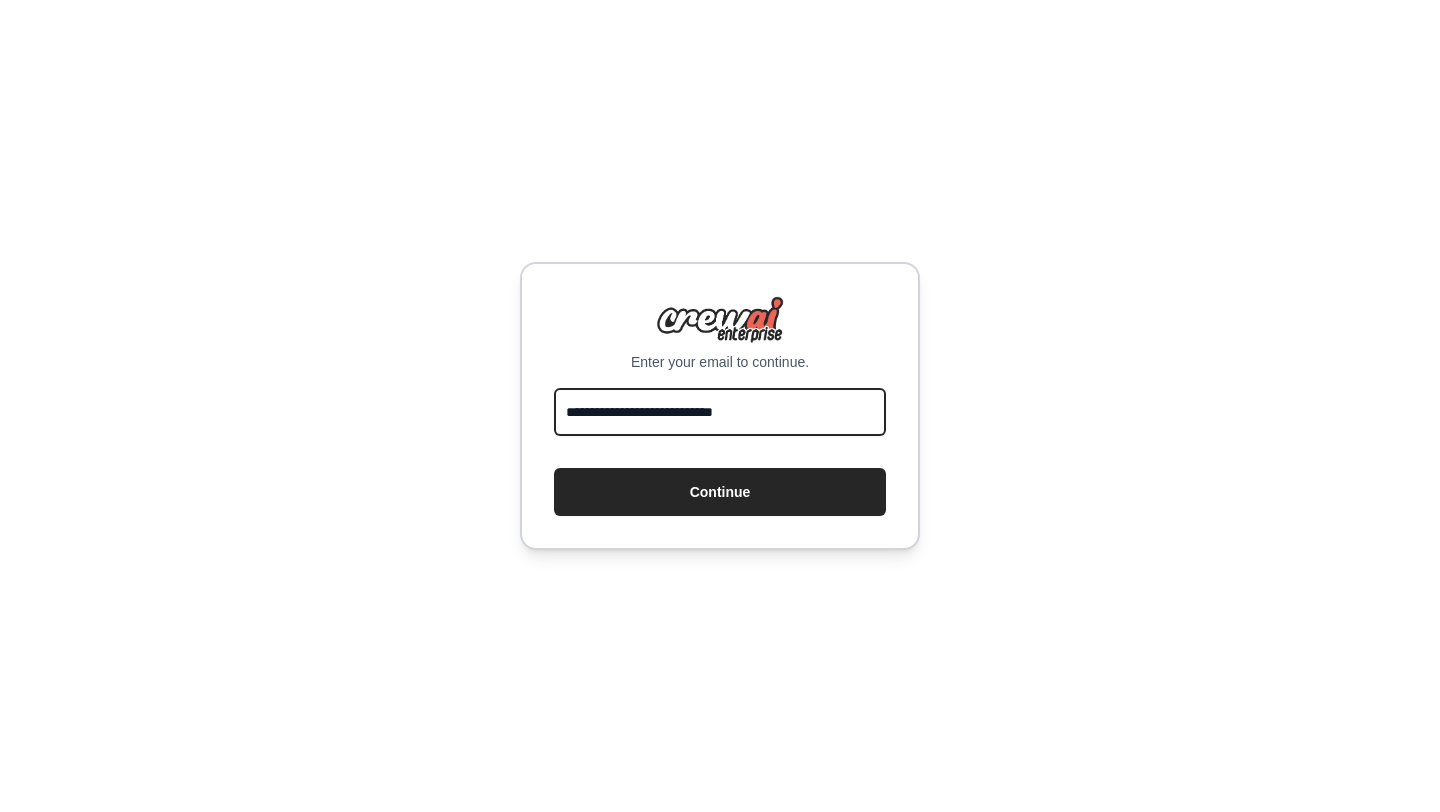 type on "**********" 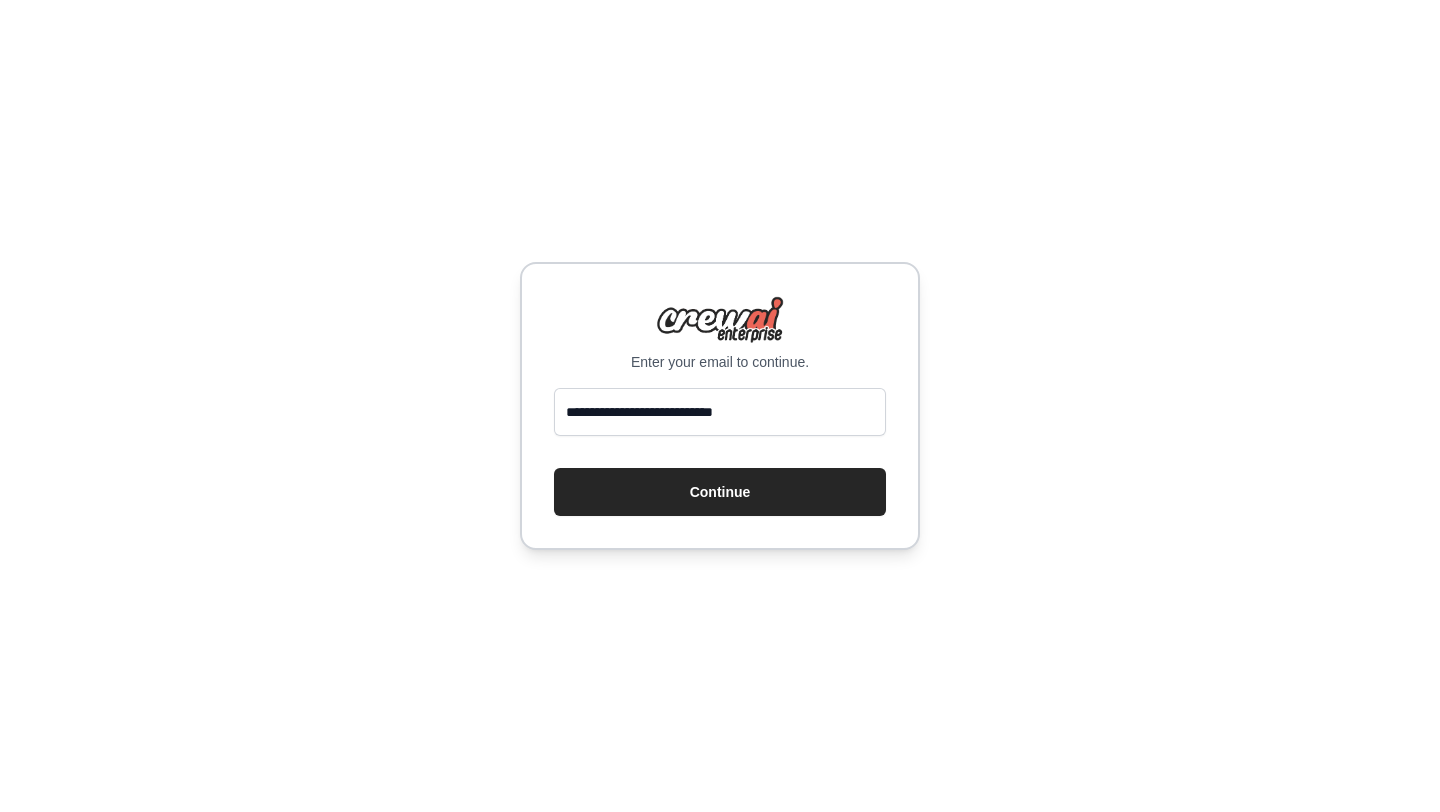 click on "**********" at bounding box center [720, 406] 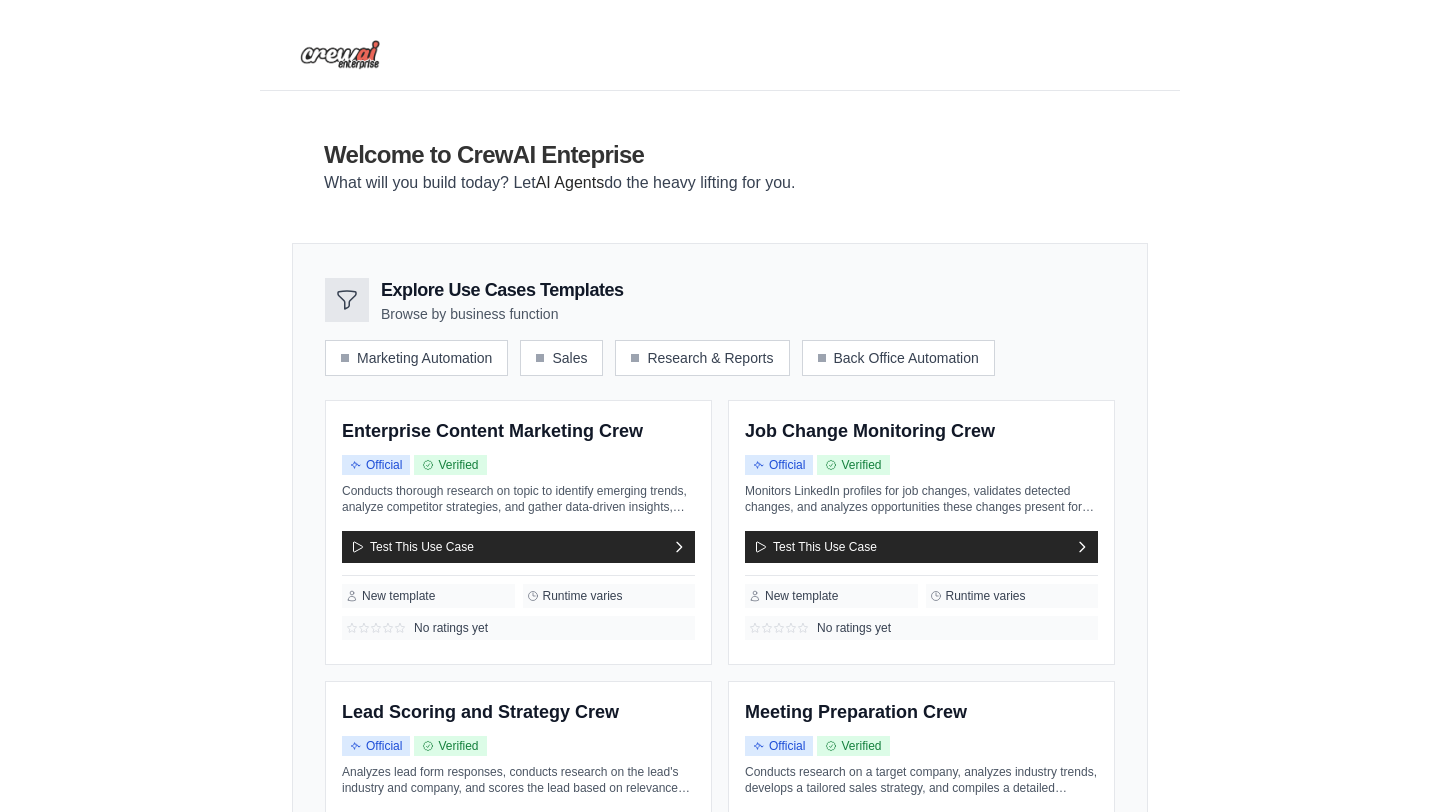 scroll, scrollTop: 0, scrollLeft: 0, axis: both 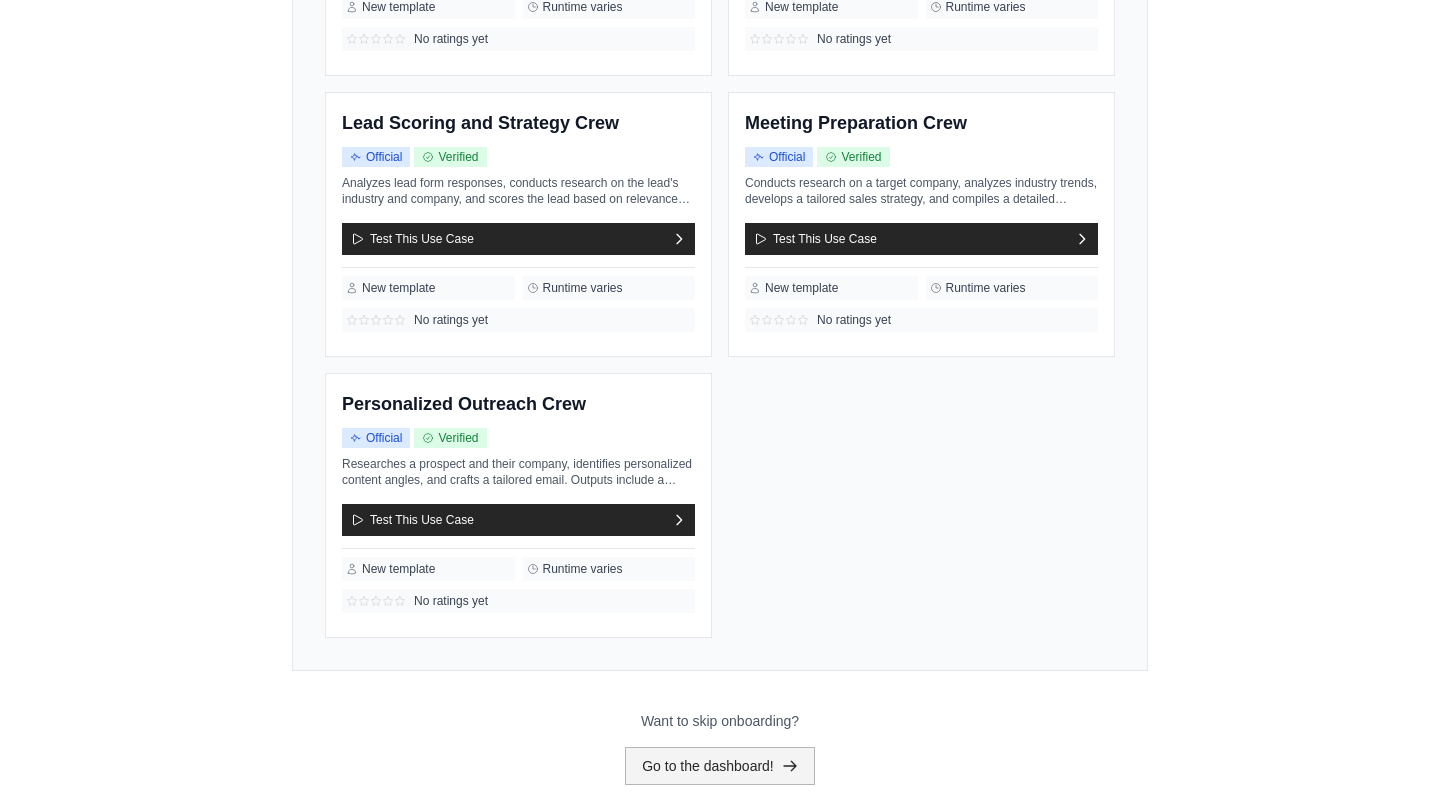 click on "Go to the dashboard!" at bounding box center [720, 766] 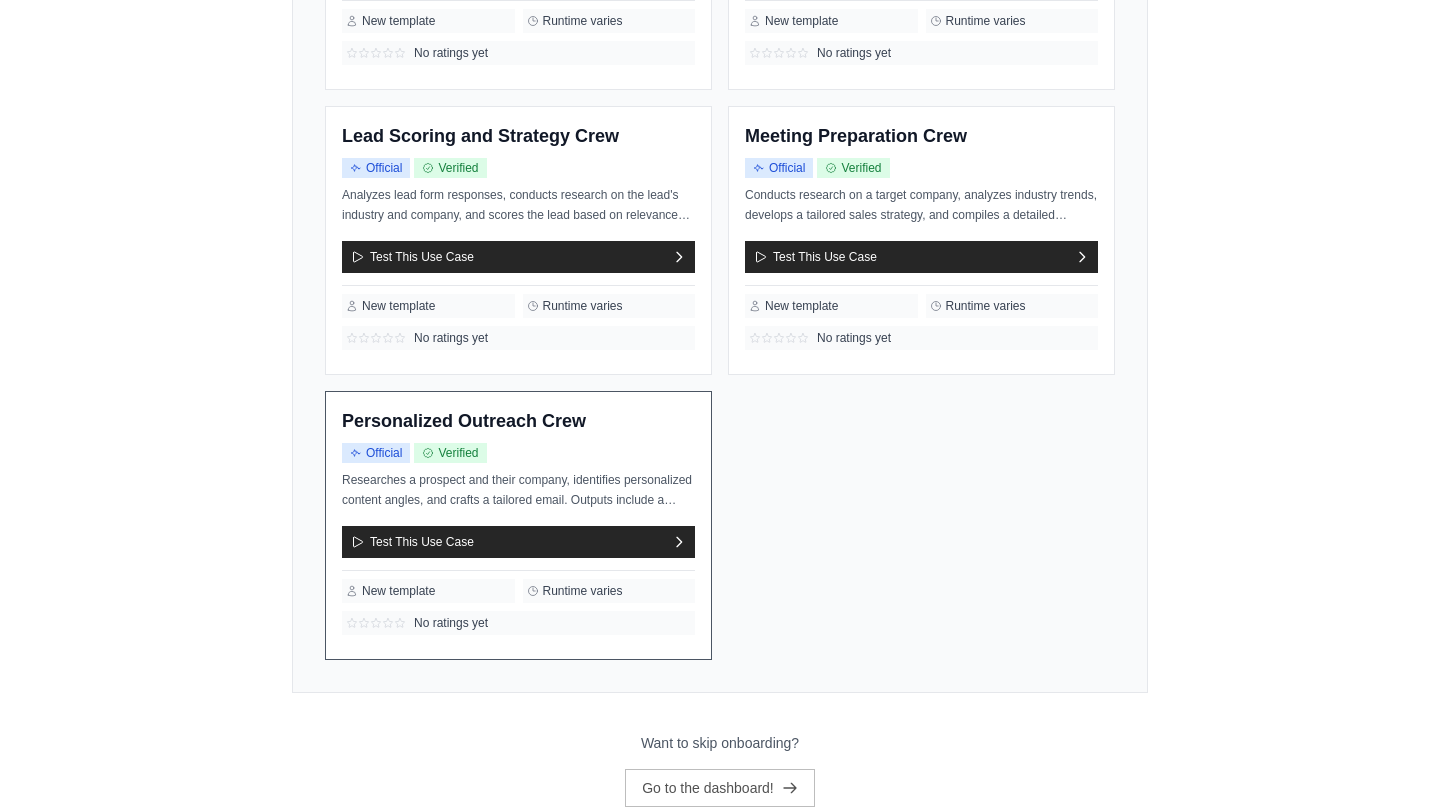 scroll, scrollTop: 0, scrollLeft: 0, axis: both 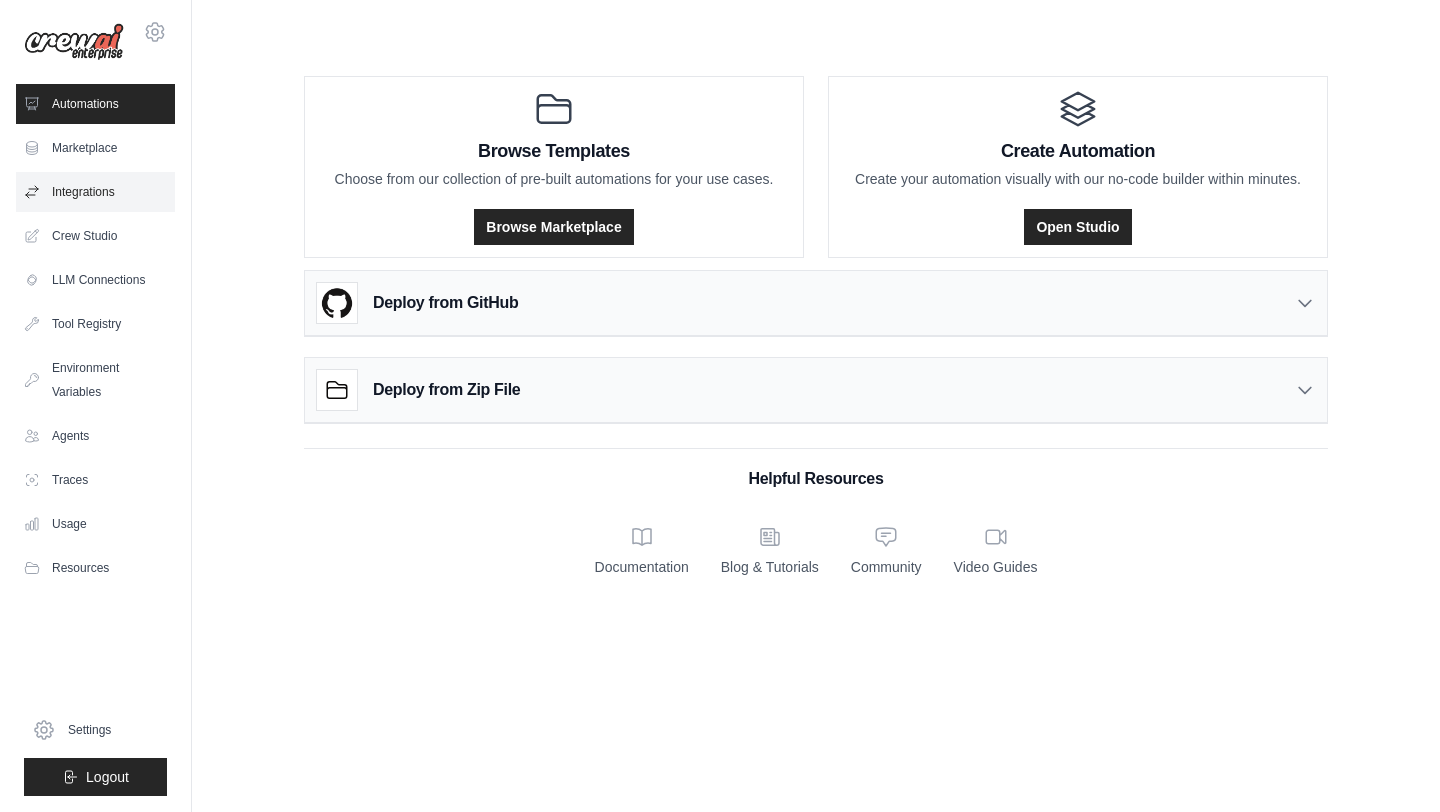 click on "Integrations" at bounding box center (95, 192) 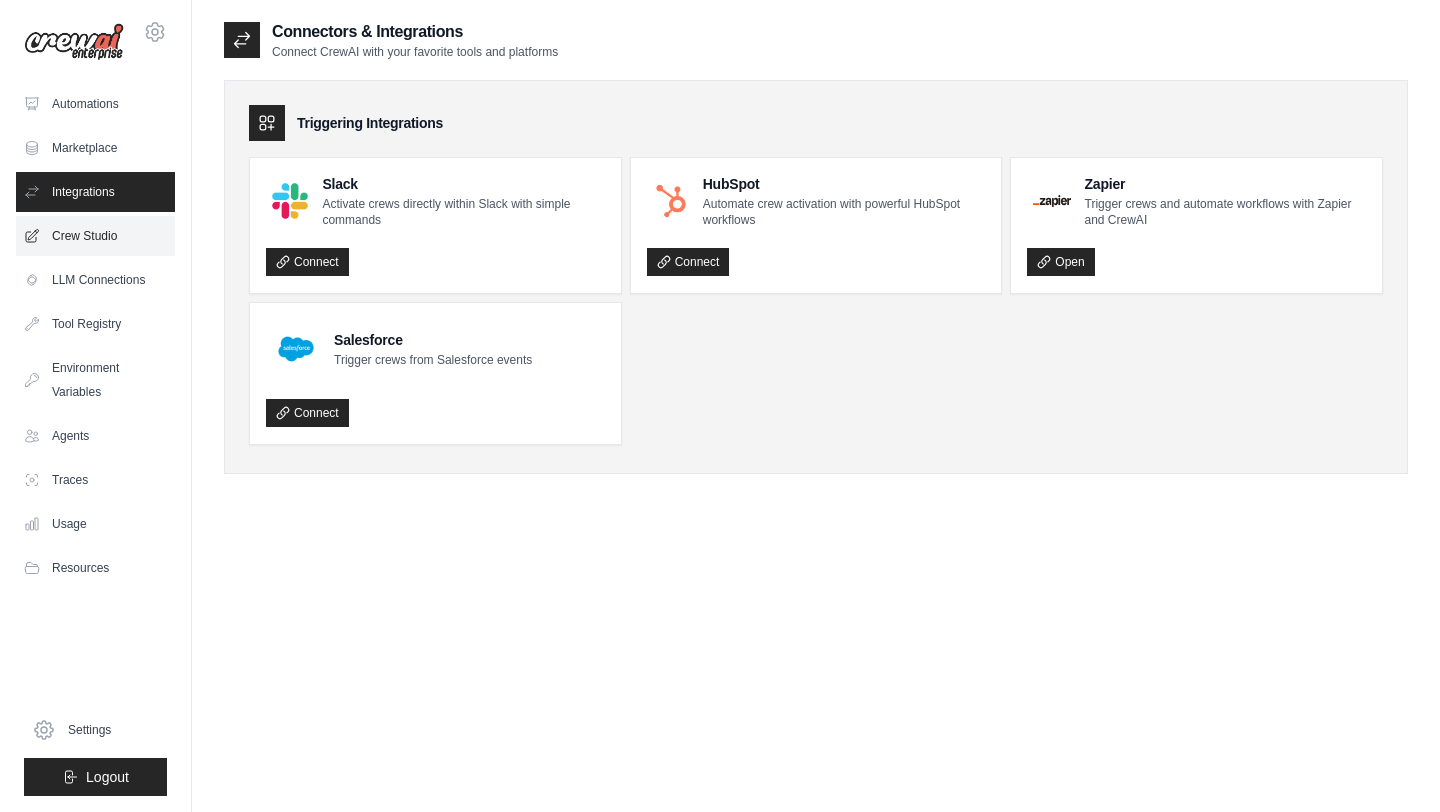 click on "Crew Studio" at bounding box center [95, 236] 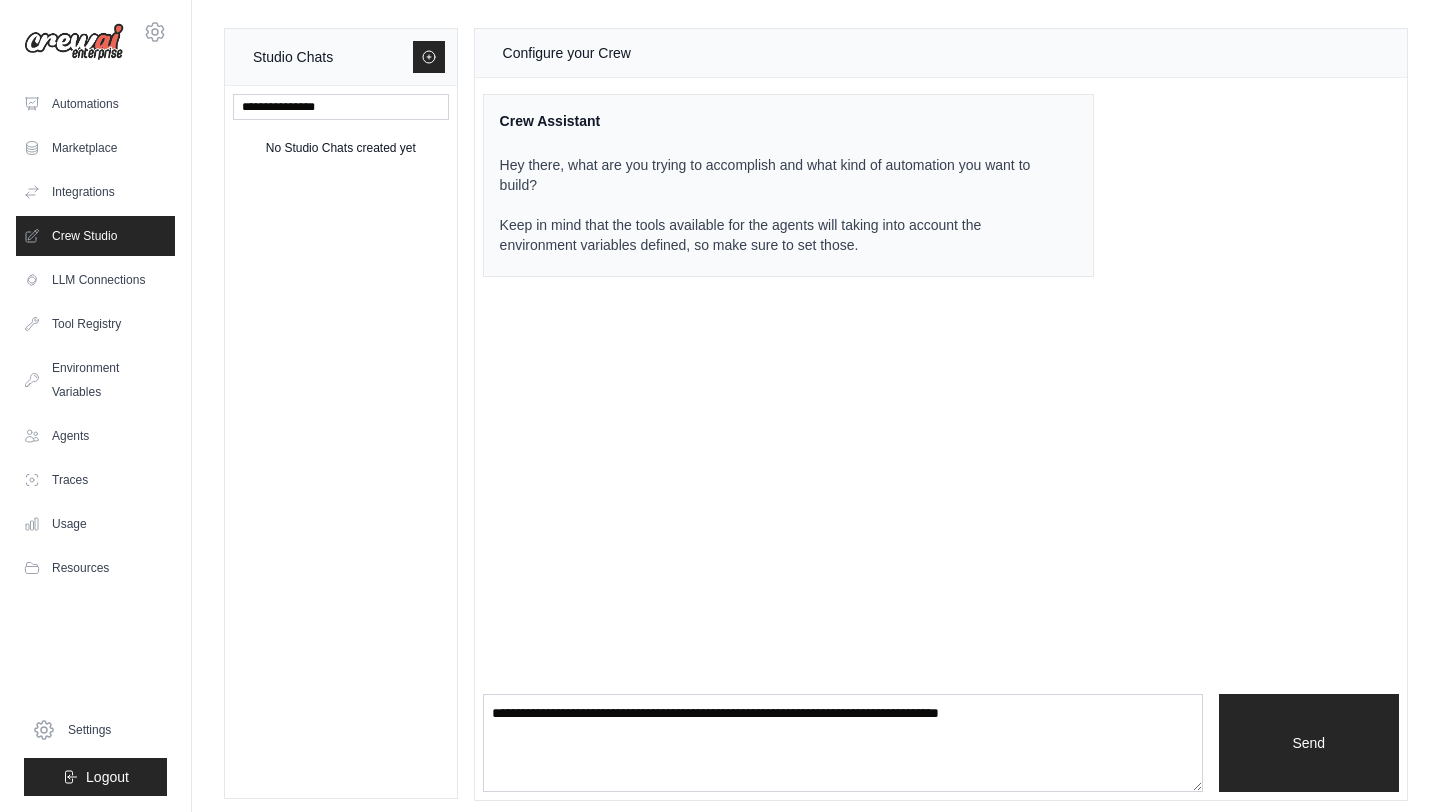 click on "Configure your Crew Crew Assistant Hey there, what are you trying to accomplish and what kind of automation you want to build? Keep in mind that the tools available for the agents will taking into account the environment variables defined, so make sure to set those. Send" at bounding box center [941, 414] 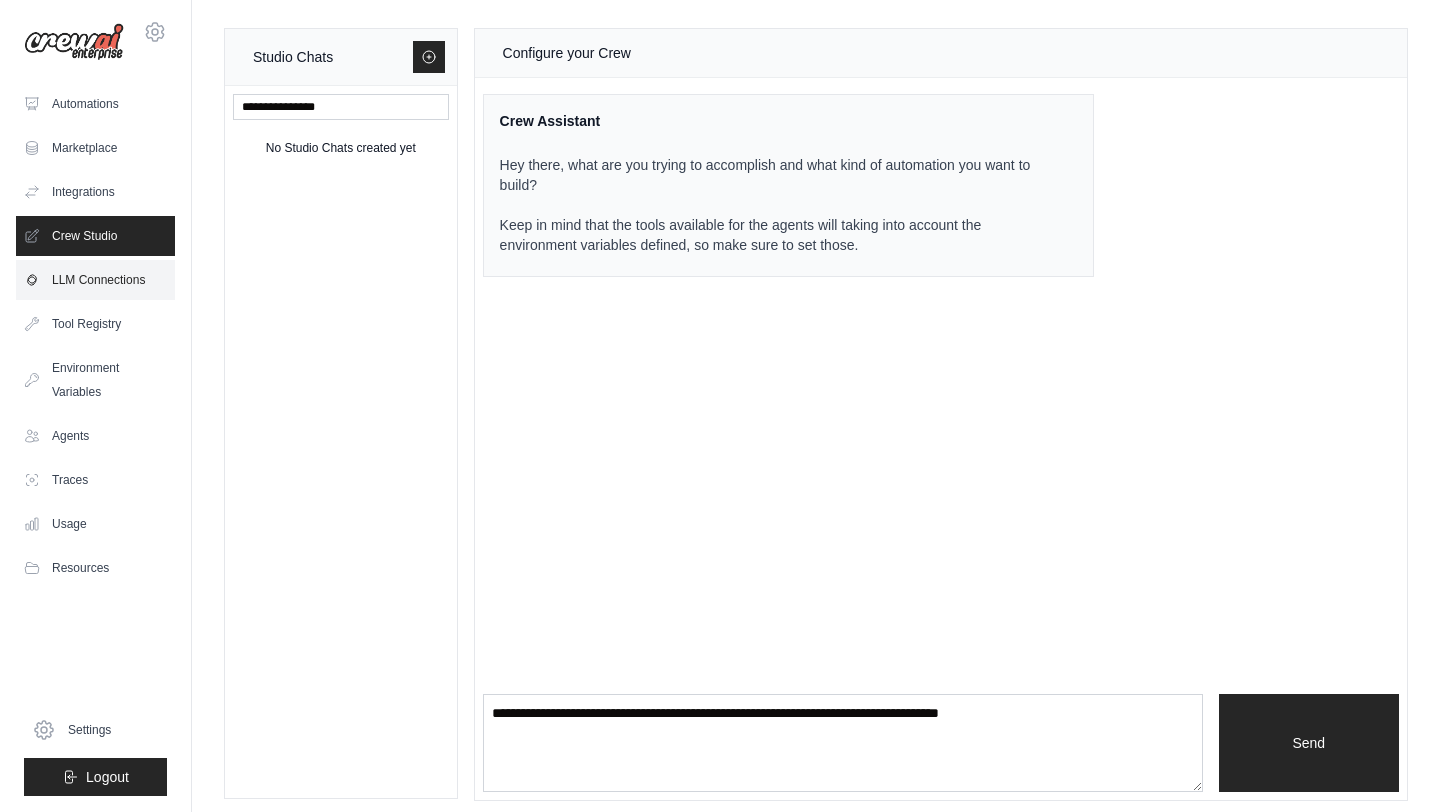 click on "LLM Connections" at bounding box center (95, 280) 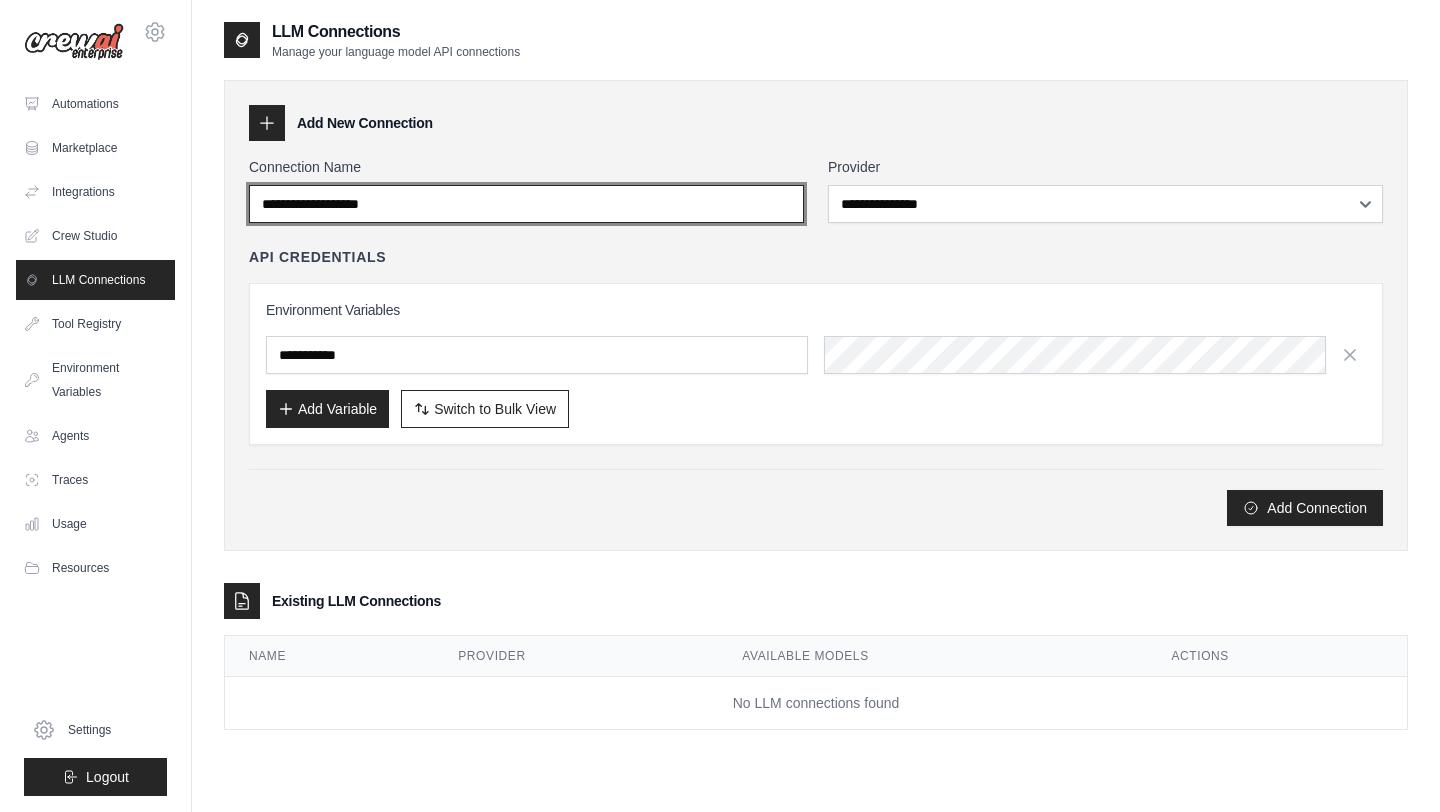 click on "Connection Name" at bounding box center [526, 204] 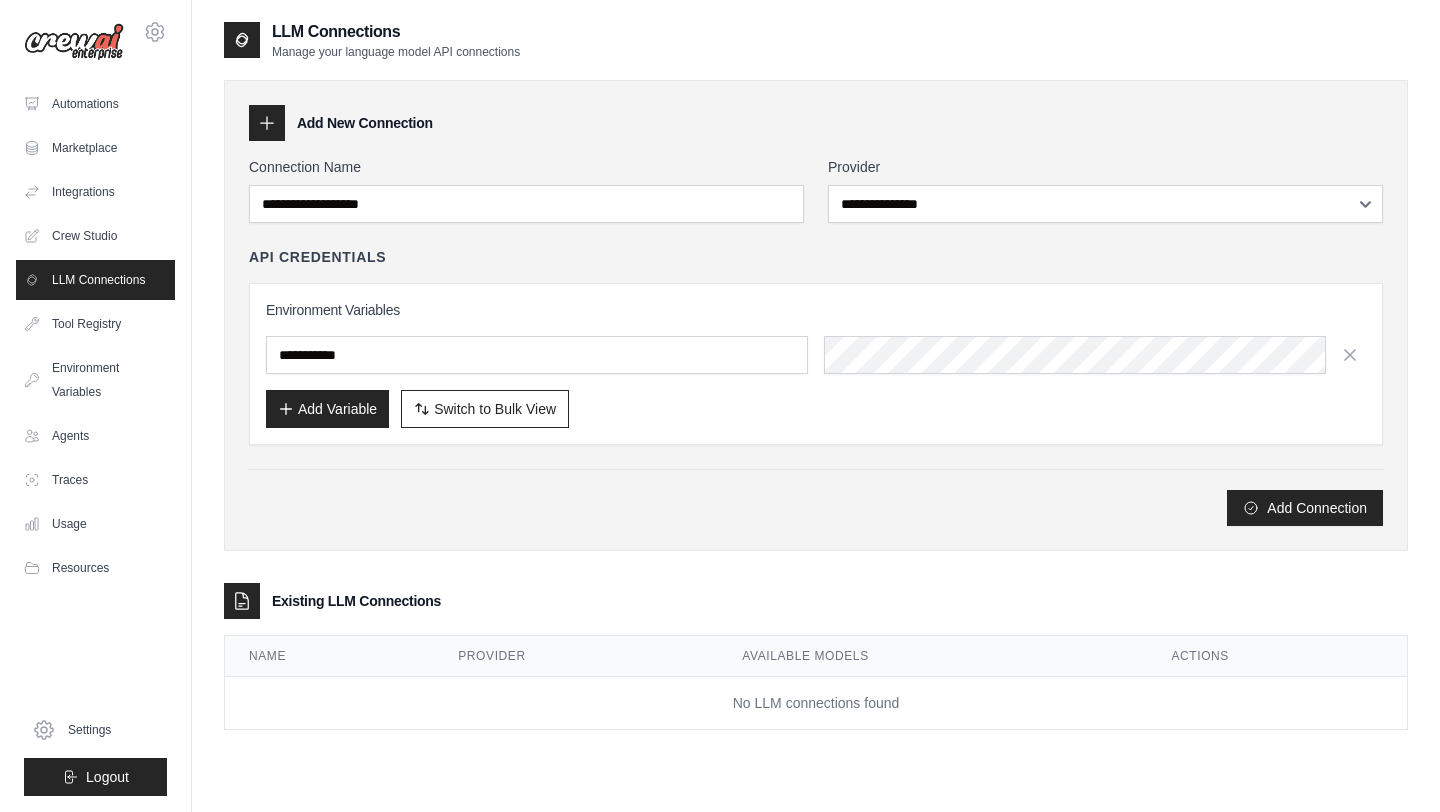 click on "**********" at bounding box center [816, 341] 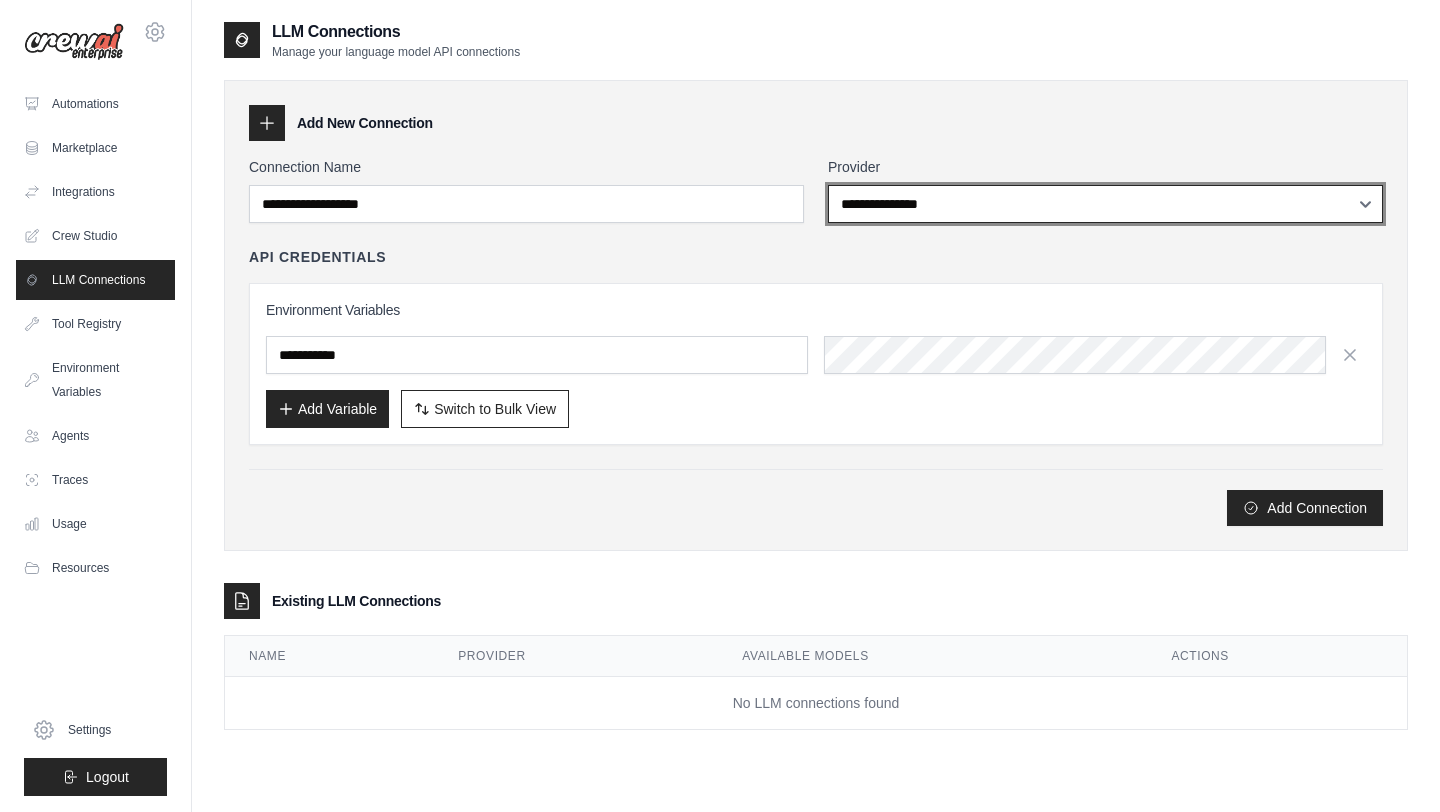 click on "**********" at bounding box center (1105, 204) 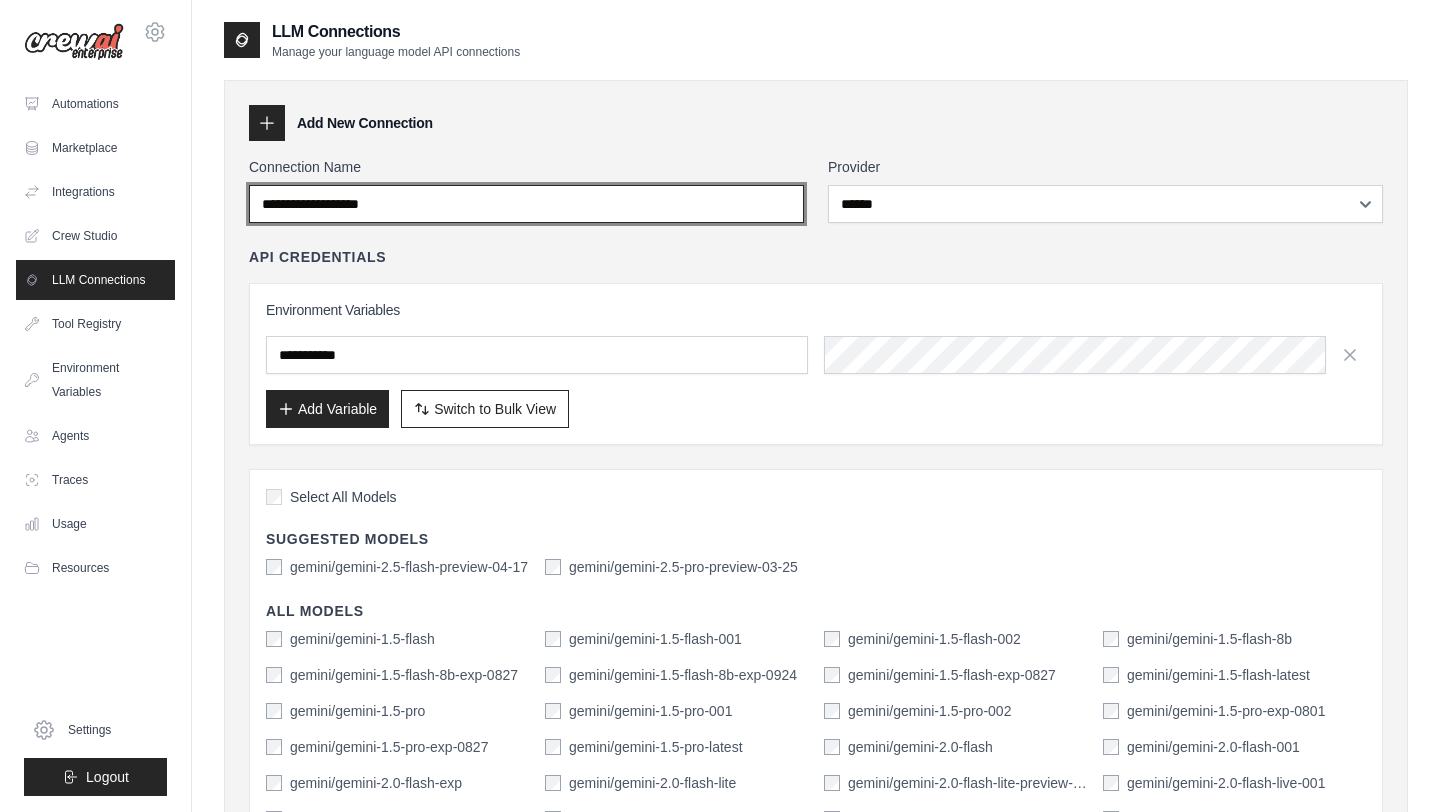 click on "Connection Name" at bounding box center (526, 204) 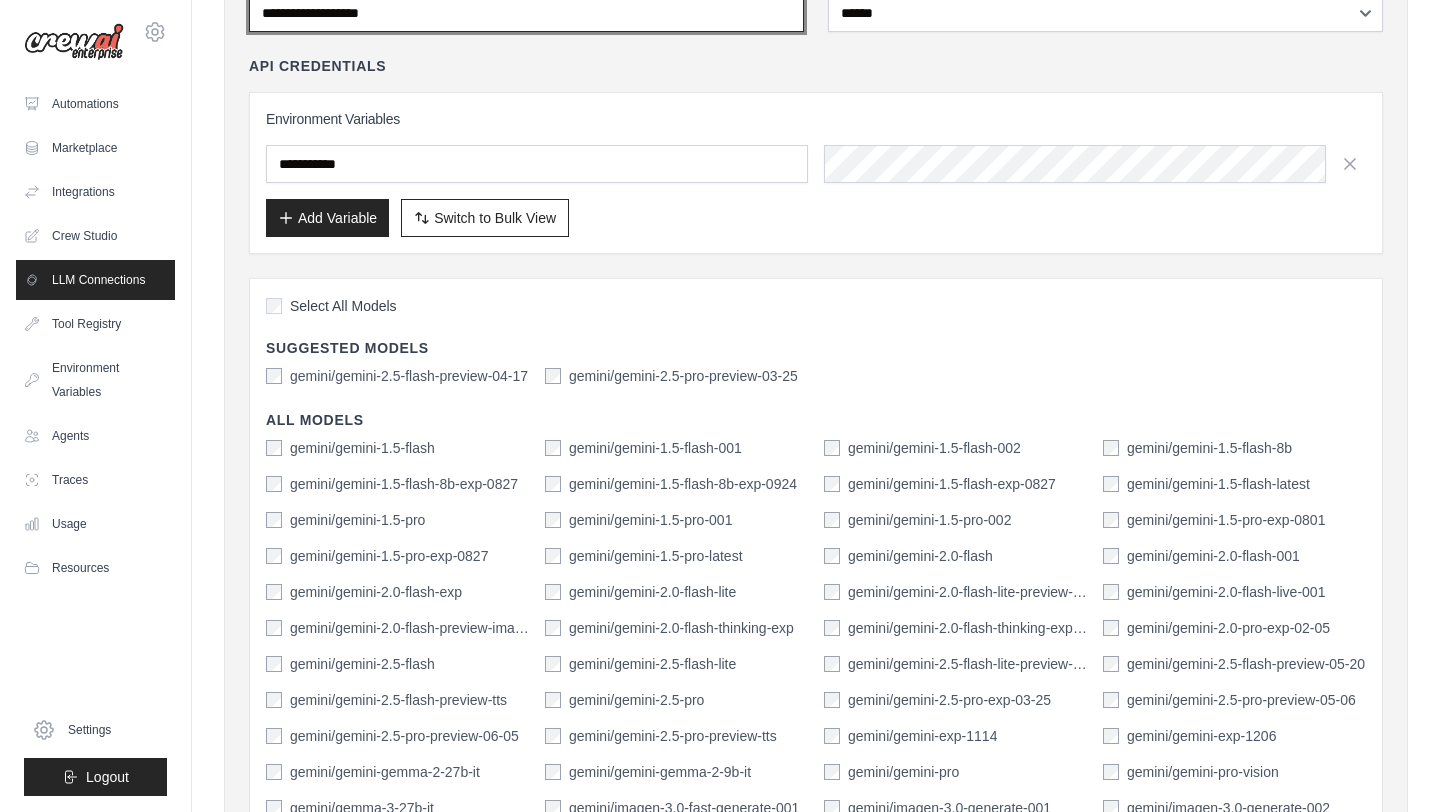 scroll, scrollTop: 196, scrollLeft: 0, axis: vertical 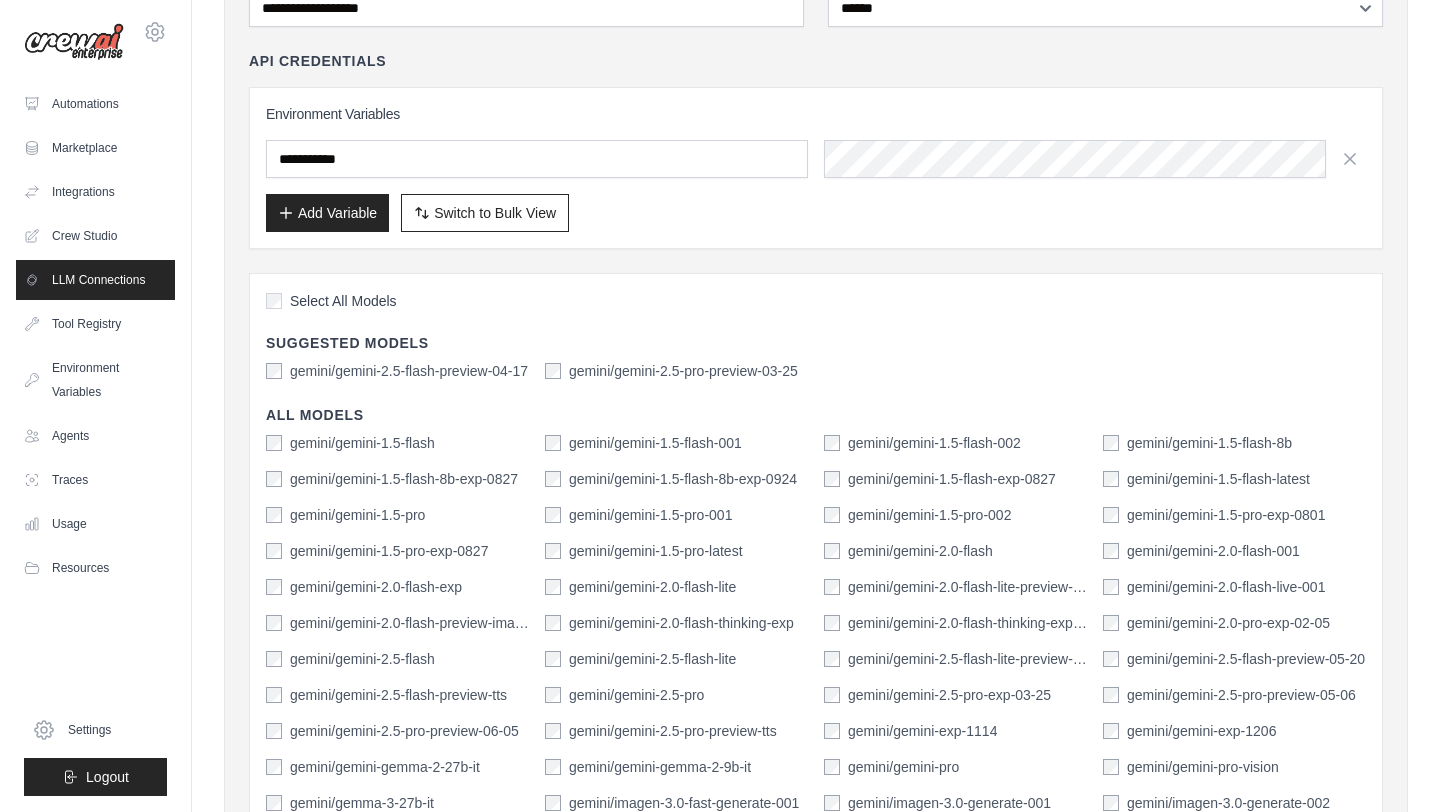 click on "gemini/gemini-2.5-flash-preview-04-17" at bounding box center [409, 371] 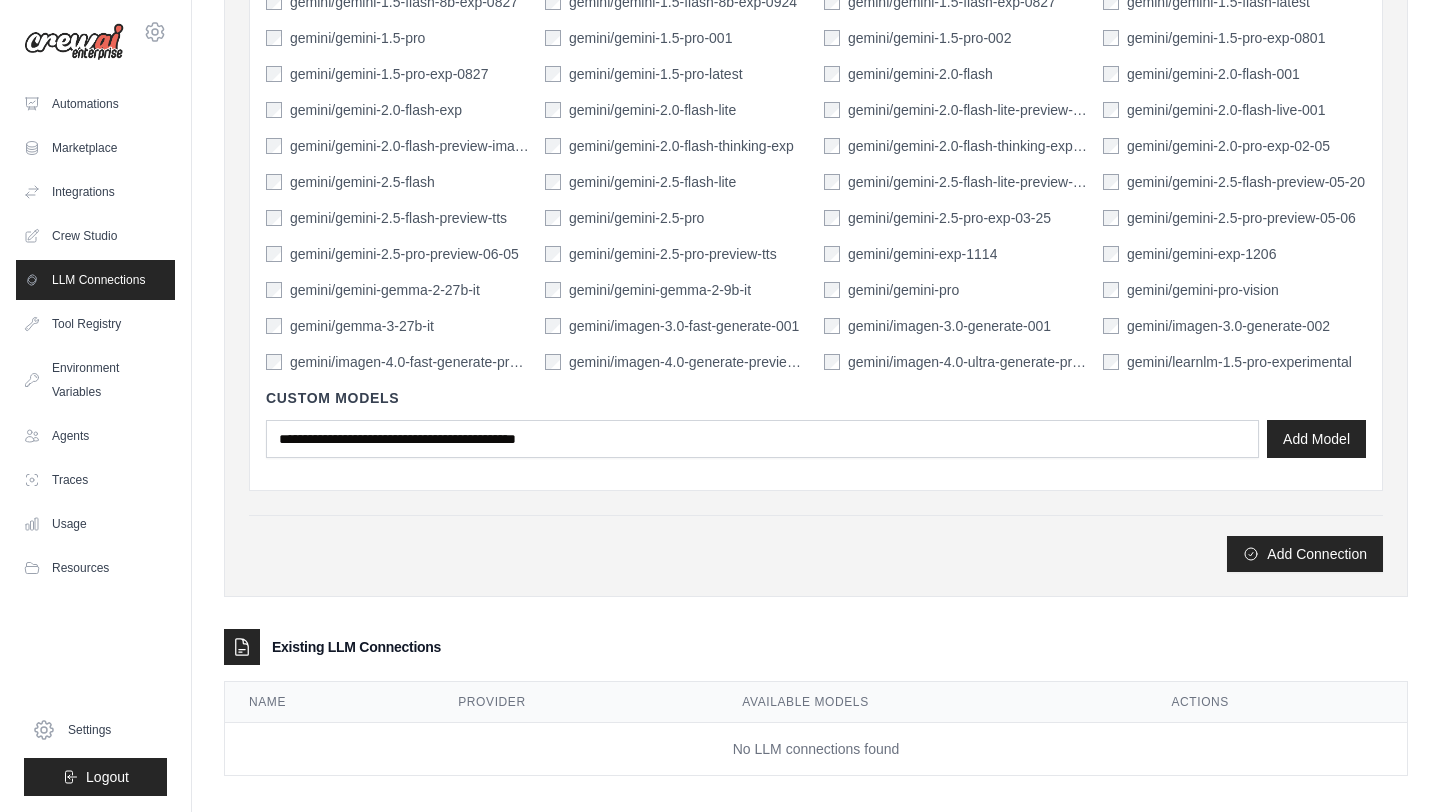 scroll, scrollTop: 689, scrollLeft: 0, axis: vertical 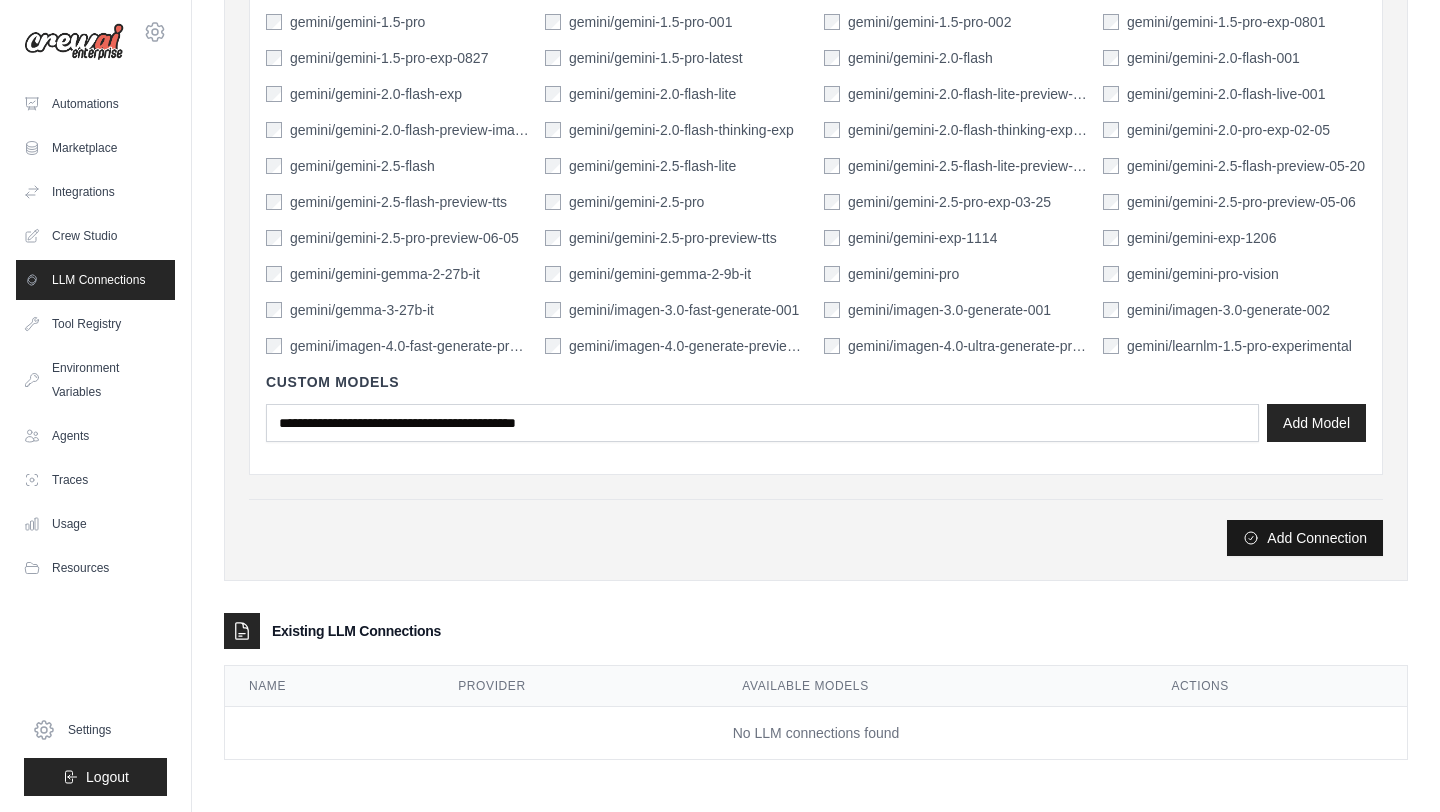 click on "Add Connection" at bounding box center (1305, 538) 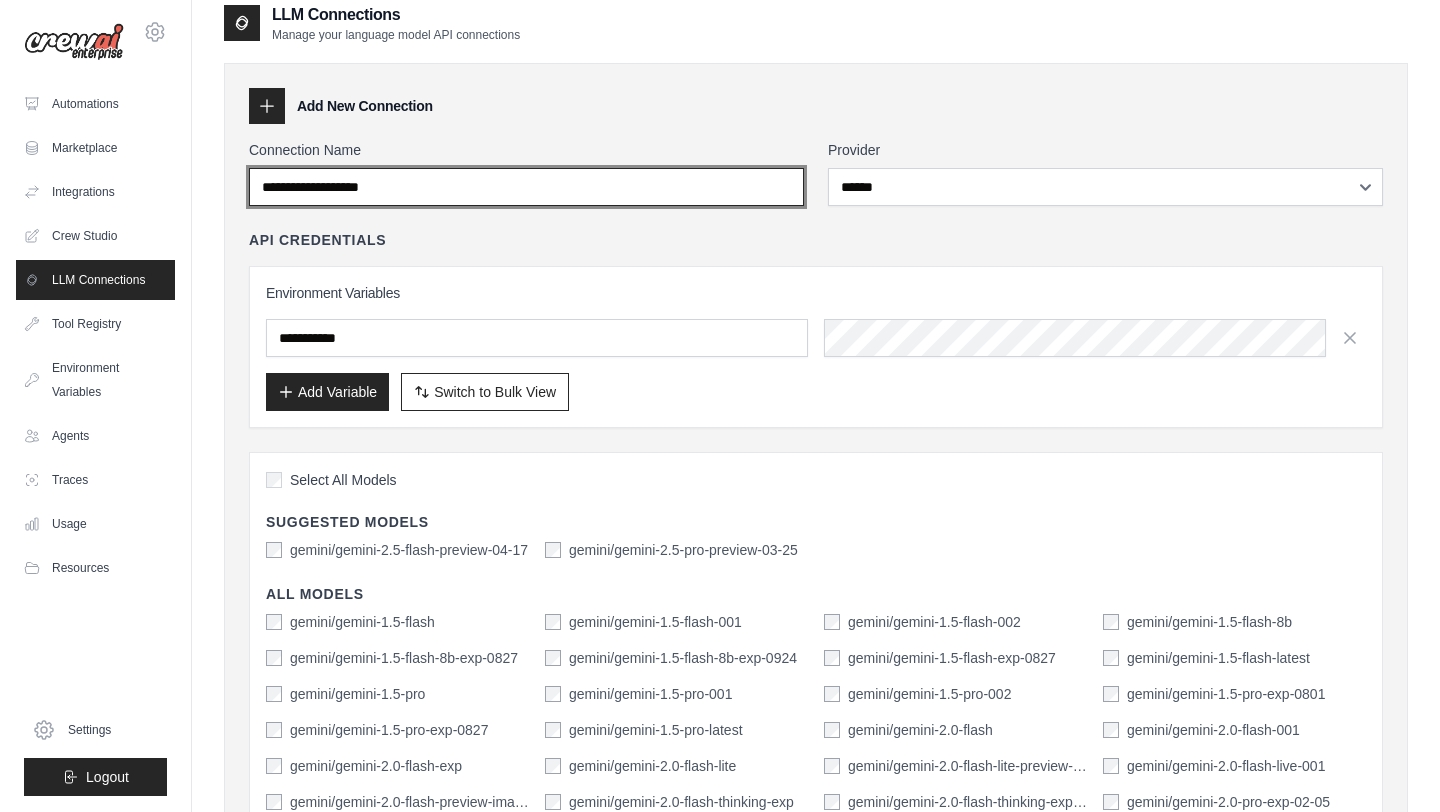scroll, scrollTop: 13, scrollLeft: 0, axis: vertical 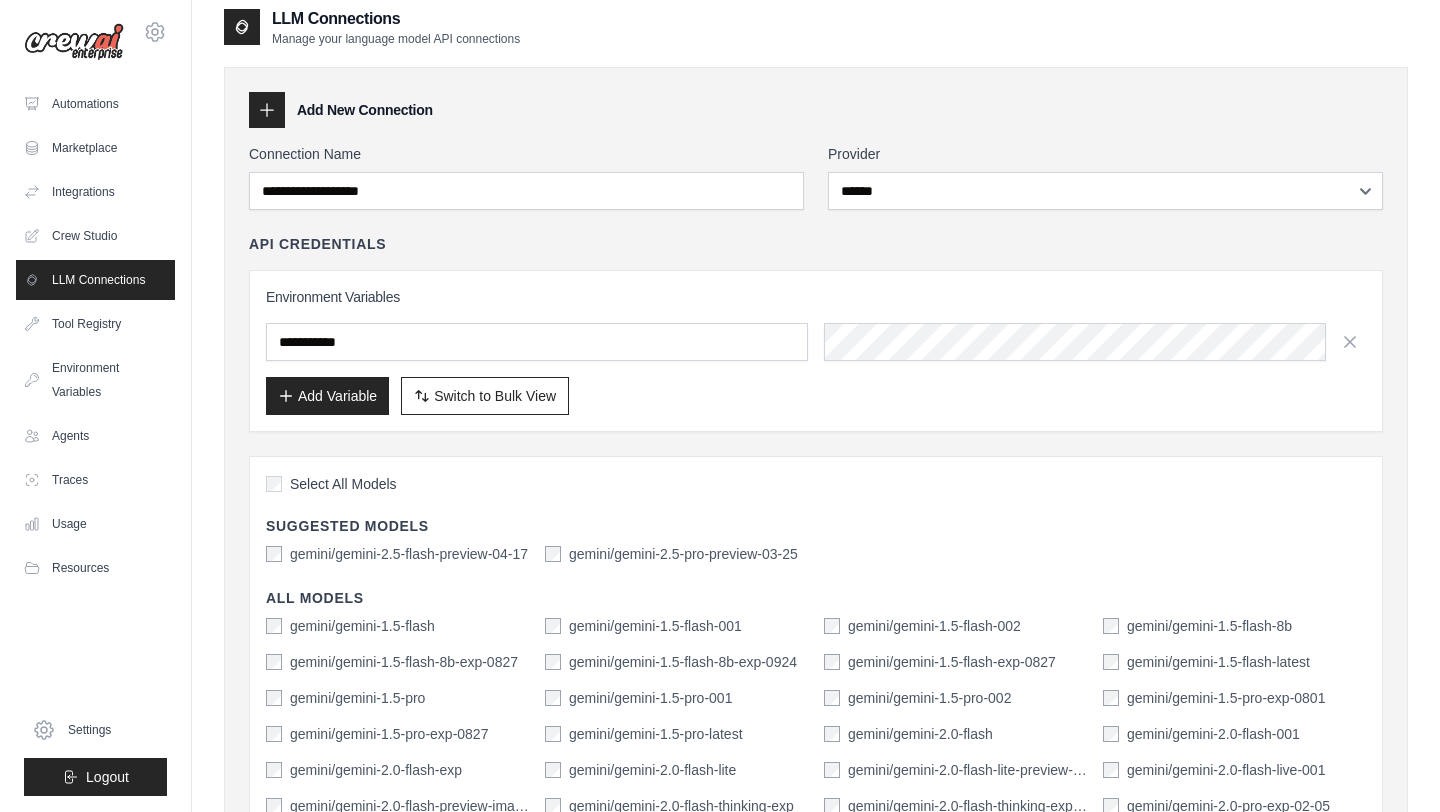 click on "LLM Connections" at bounding box center [95, 280] 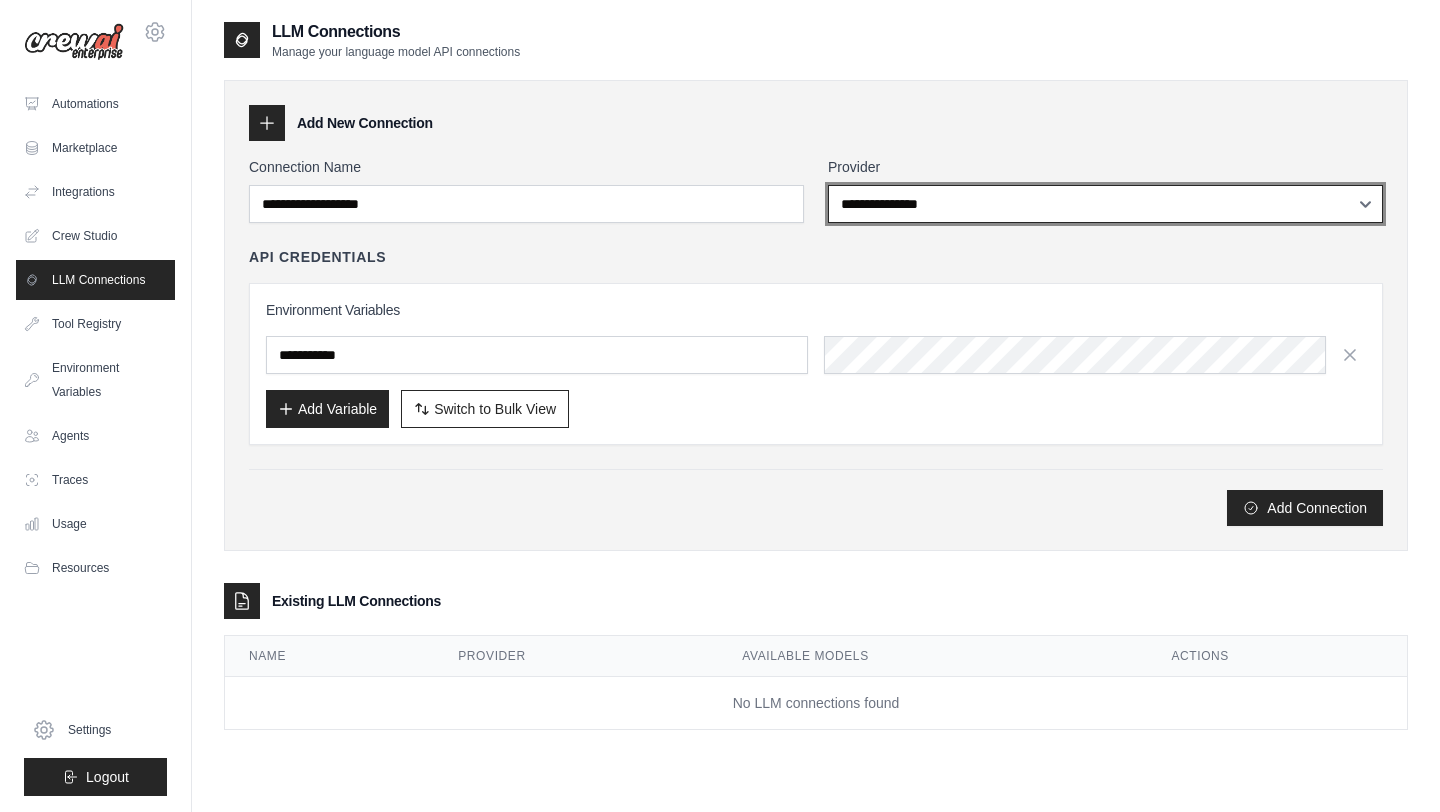 click on "**********" at bounding box center [1105, 204] 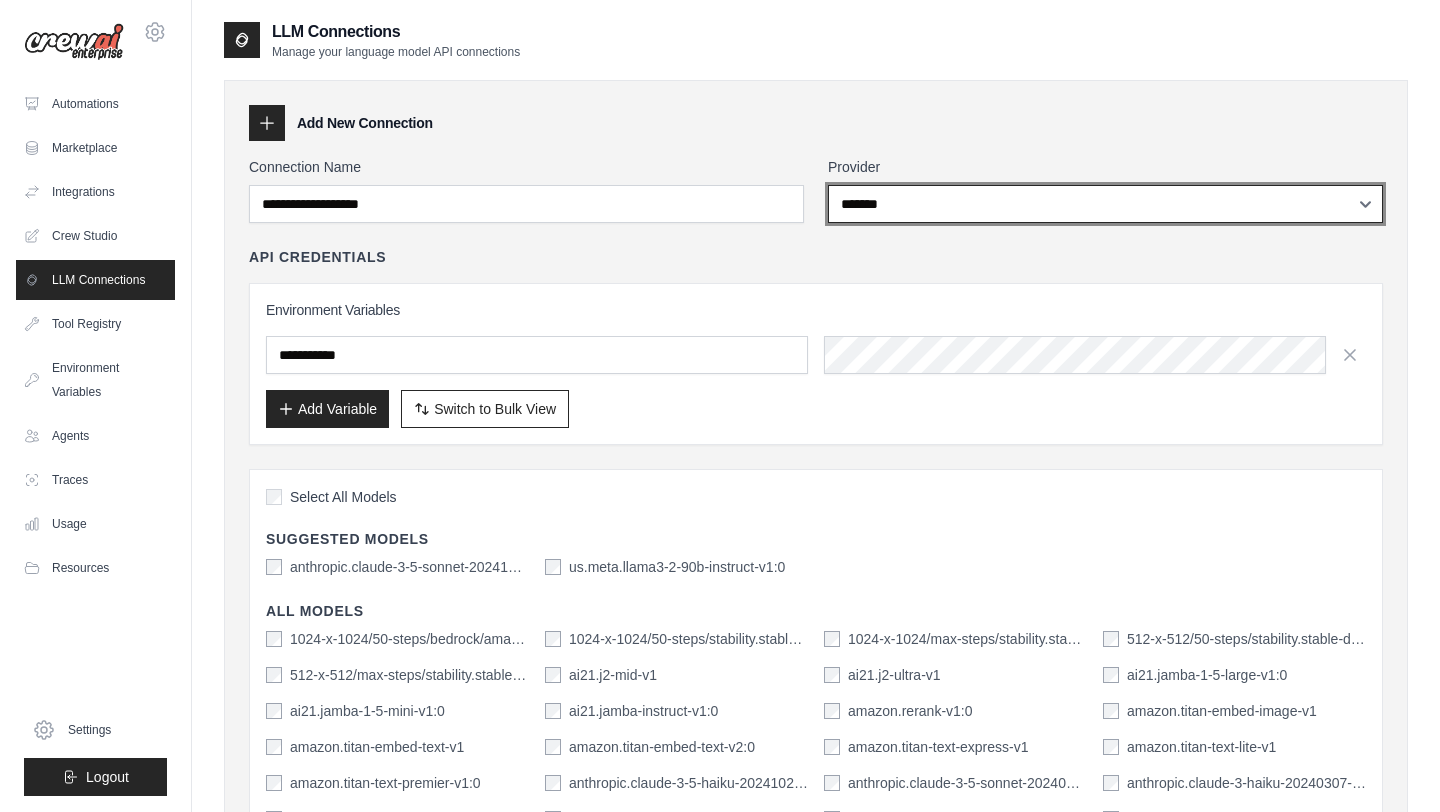 click on "**********" at bounding box center (1105, 204) 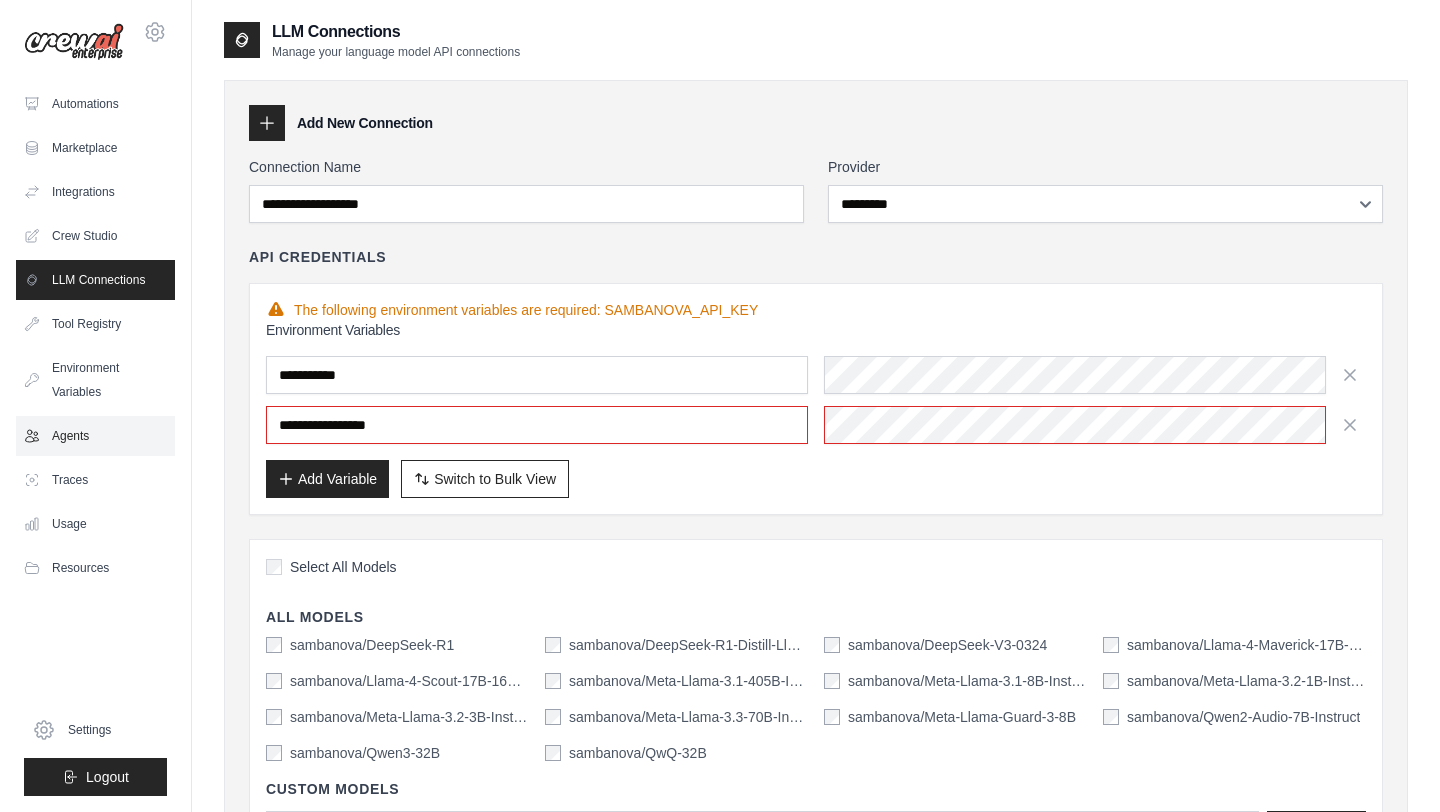 click on "Agents" at bounding box center (95, 436) 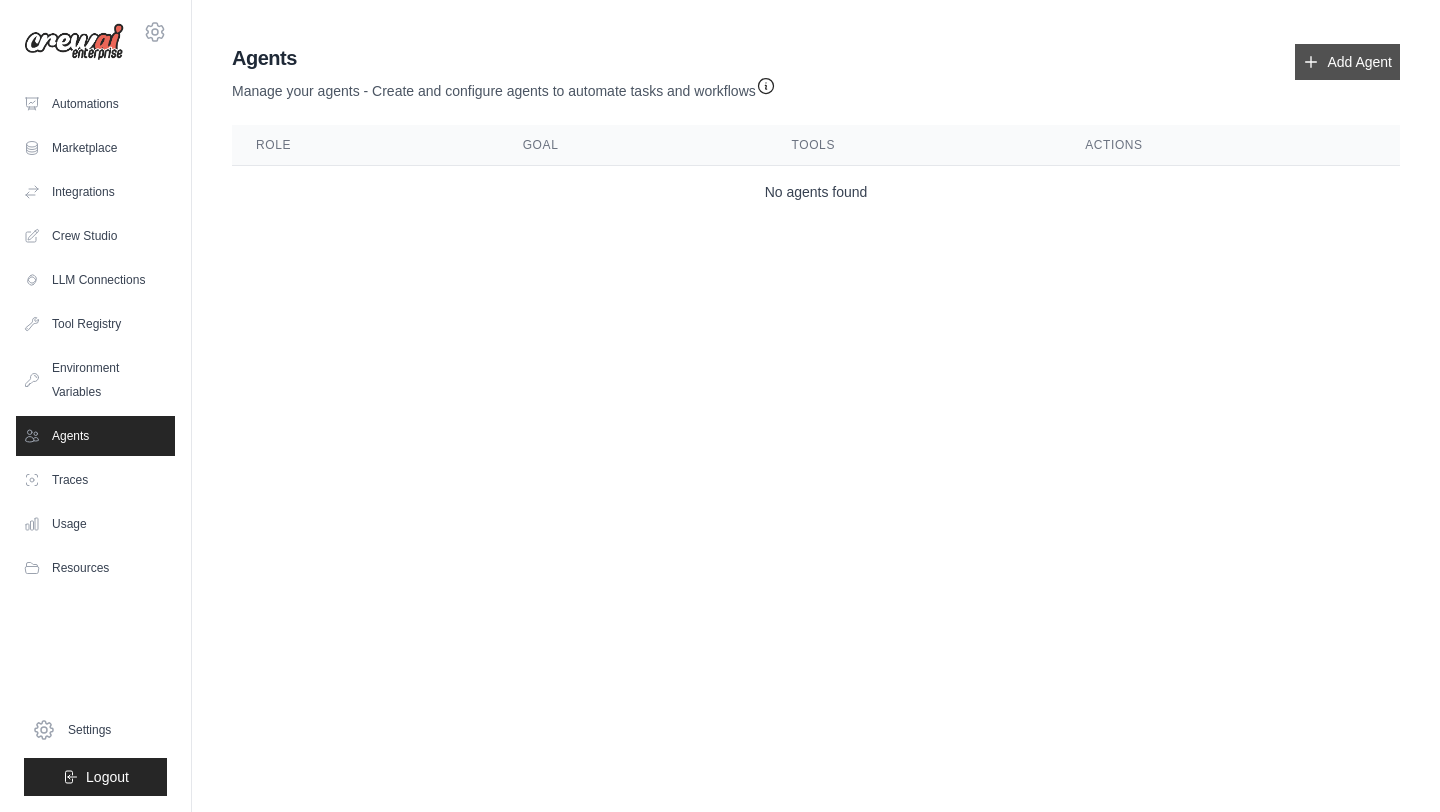 click on "Add Agent" at bounding box center [1347, 62] 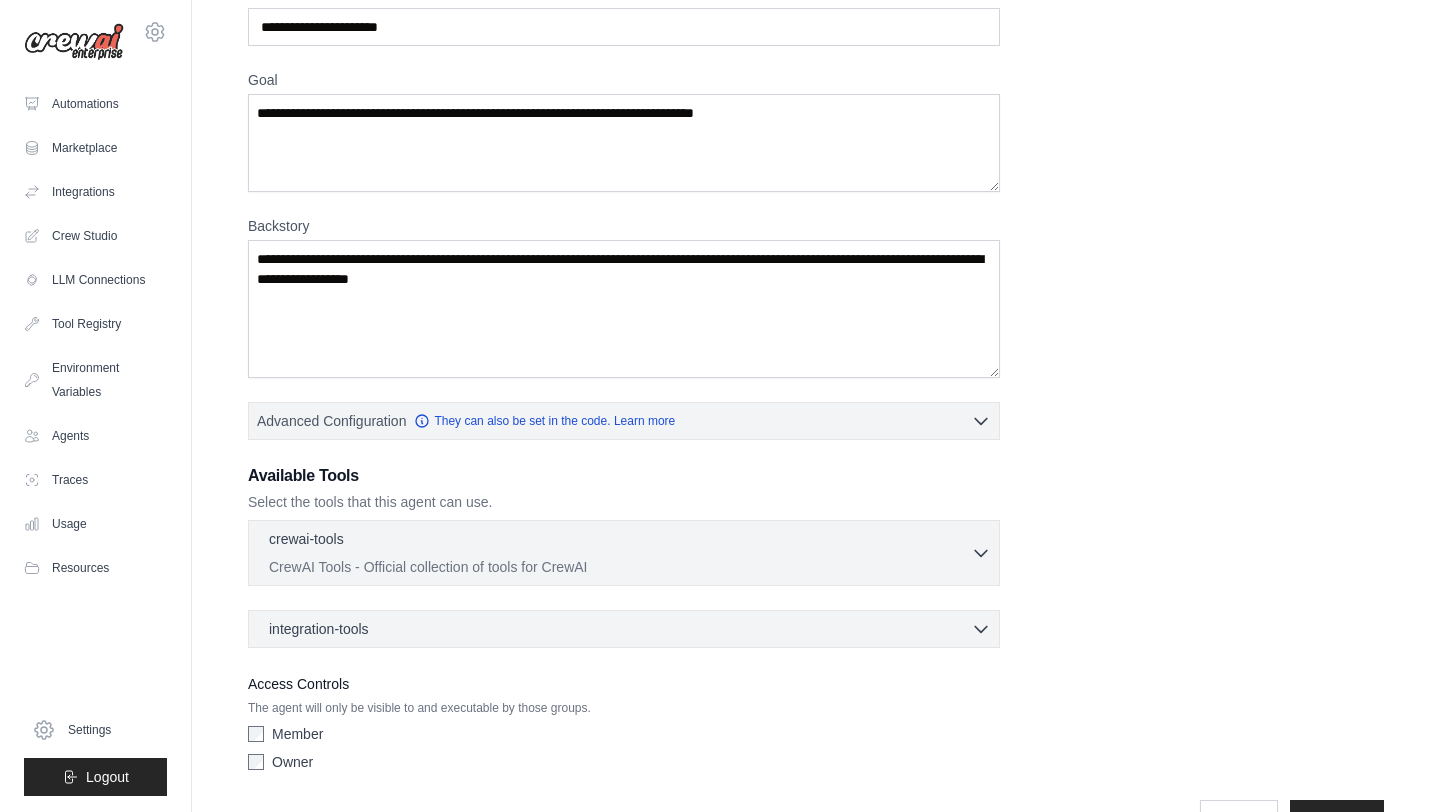 scroll, scrollTop: 171, scrollLeft: 0, axis: vertical 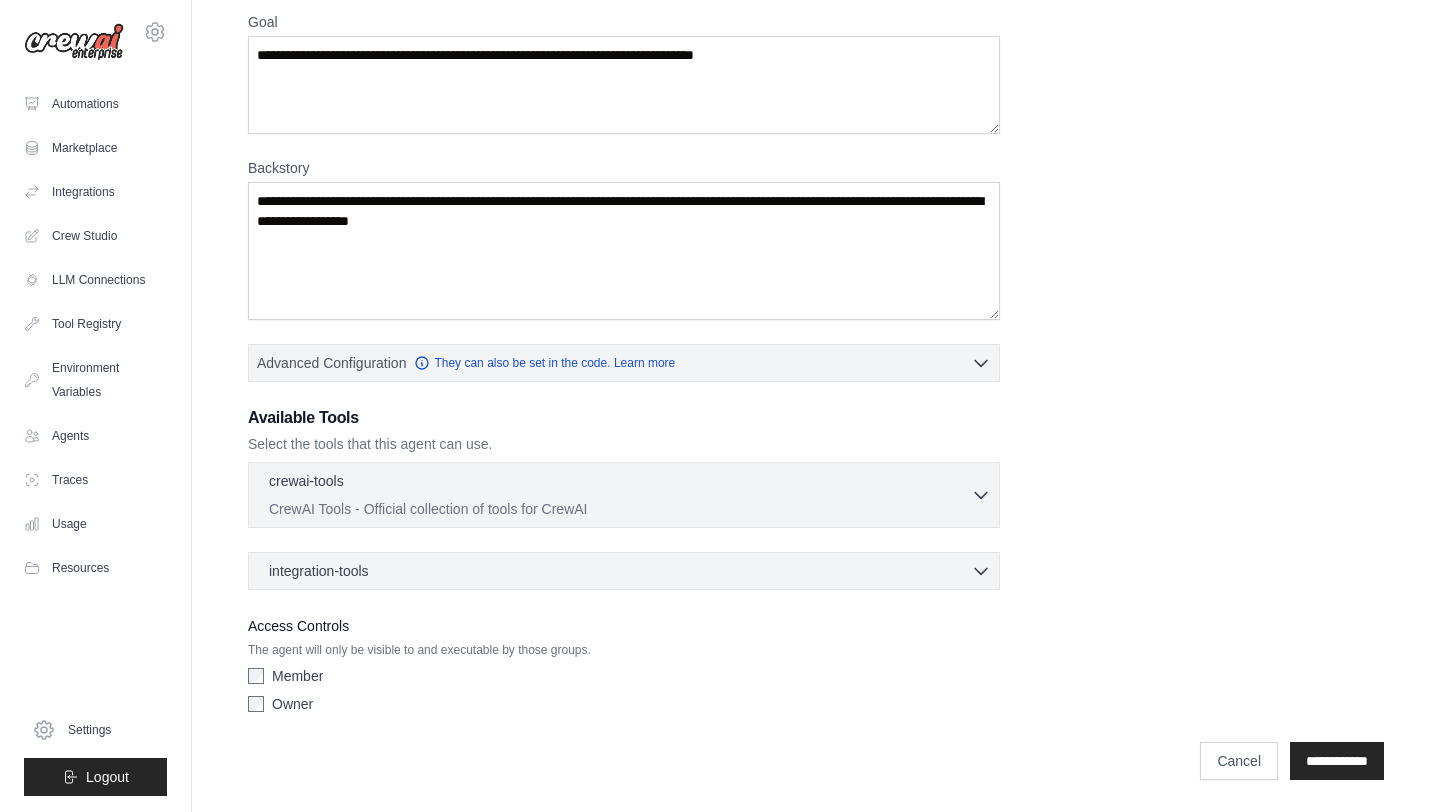 click on "CrewAI Tools - Official collection of tools for CrewAI" at bounding box center [620, 509] 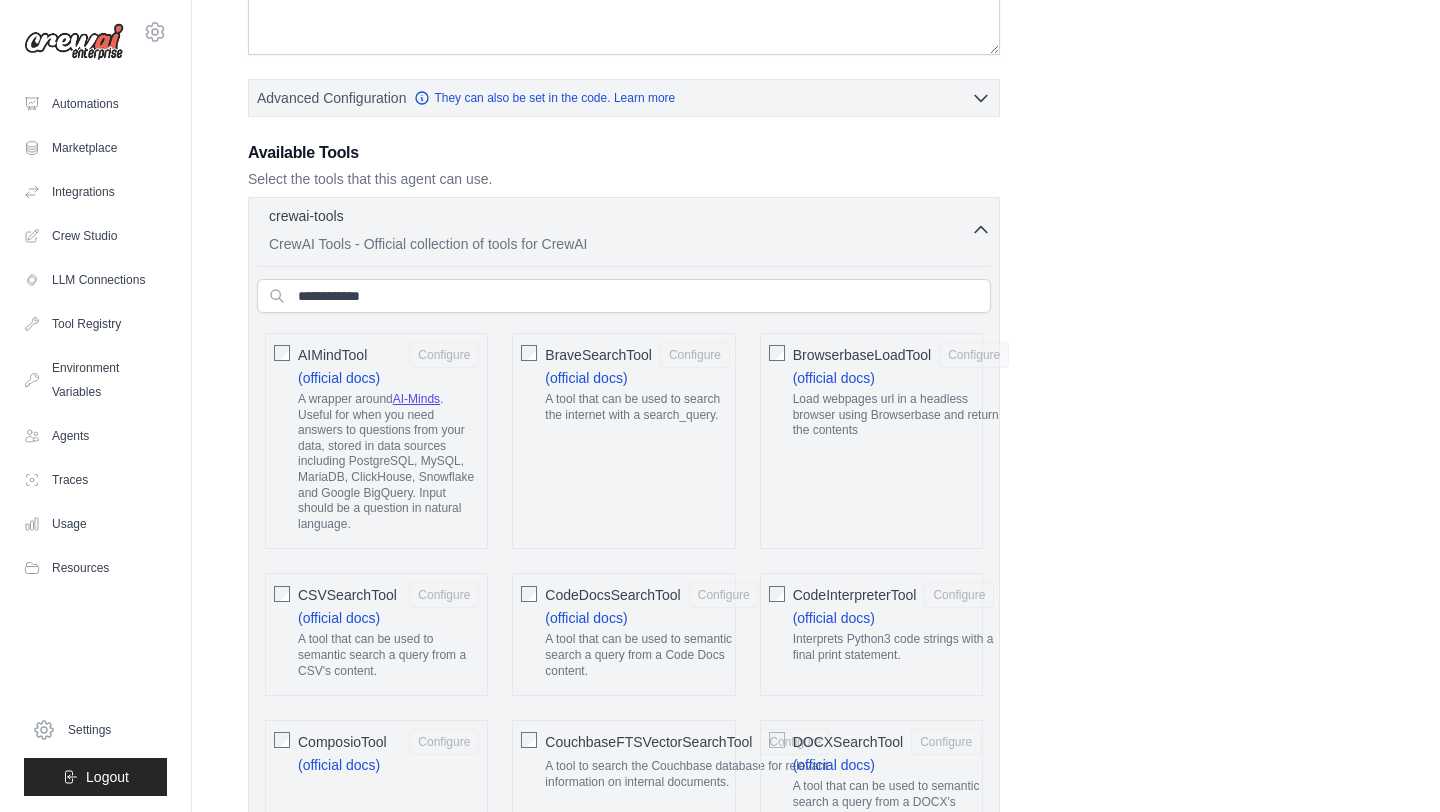 scroll, scrollTop: 443, scrollLeft: 0, axis: vertical 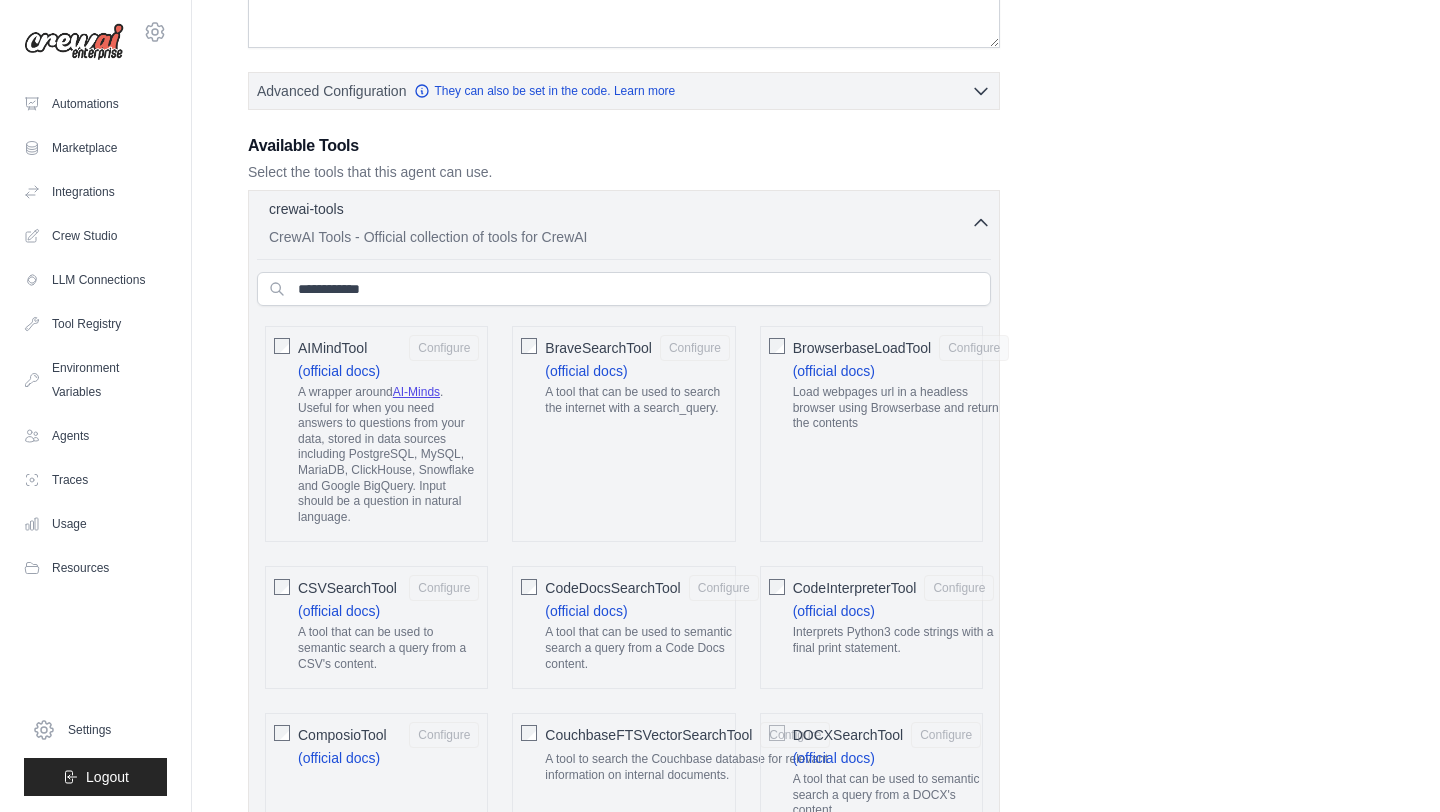type 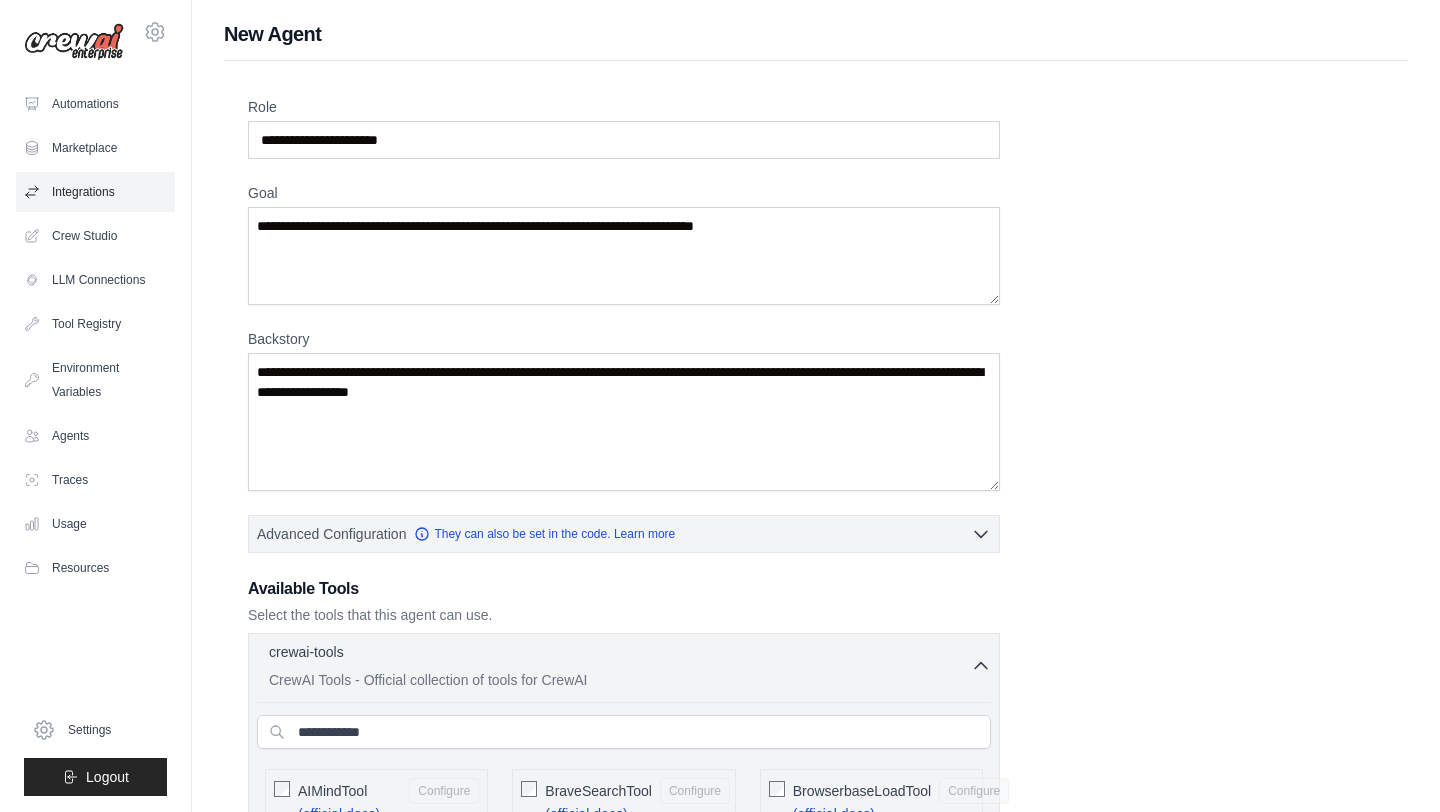 click on "Integrations" at bounding box center (95, 192) 